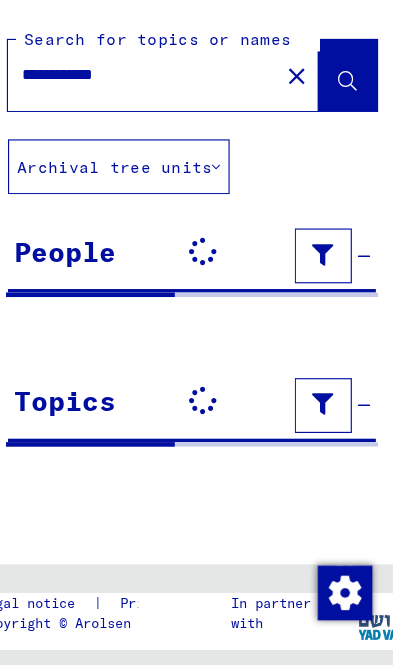 scroll, scrollTop: 0, scrollLeft: 0, axis: both 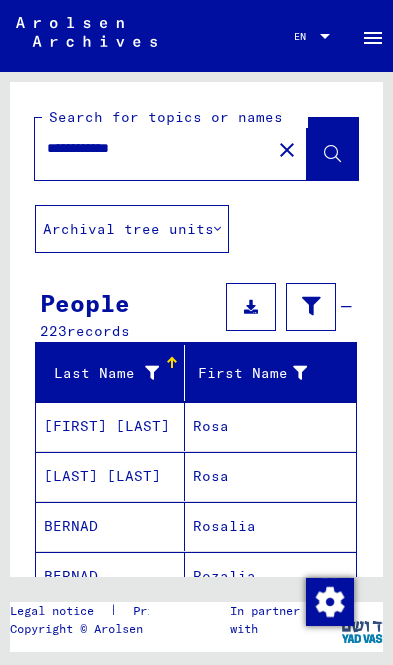 click on "**********" at bounding box center (153, 148) 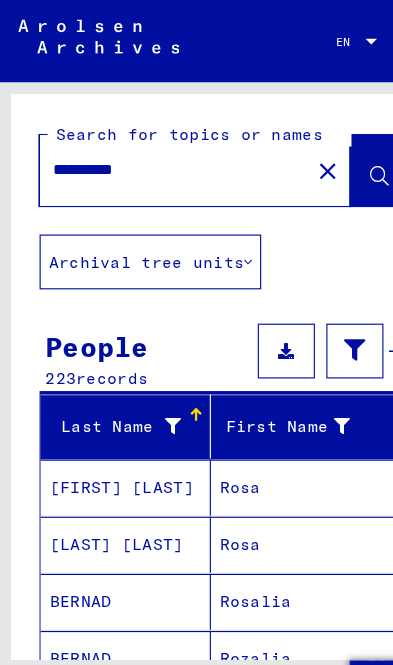 click on "*********" 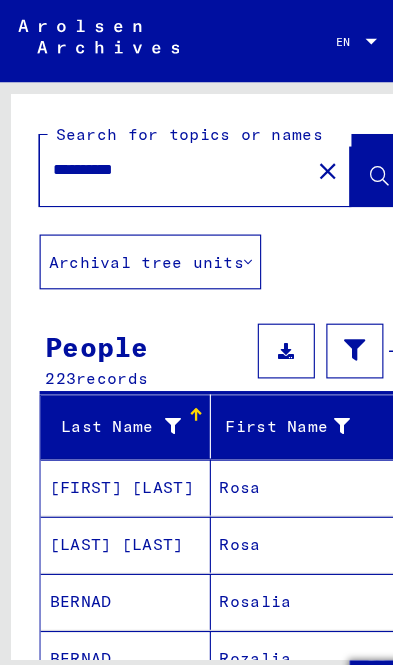 click on "*********" 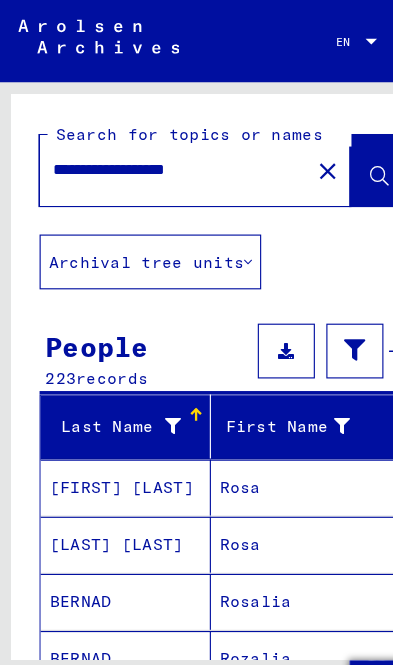 type on "**********" 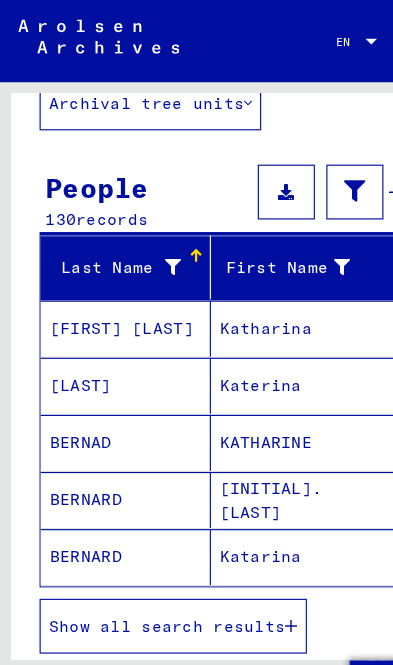 scroll, scrollTop: 138, scrollLeft: 0, axis: vertical 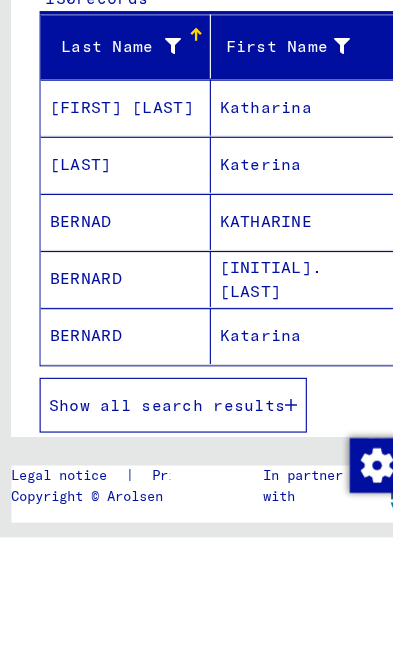 click on "Katharina" at bounding box center [271, 338] 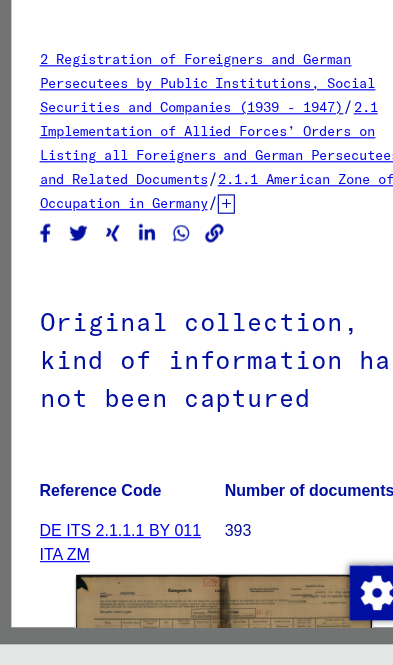 scroll, scrollTop: 0, scrollLeft: 0, axis: both 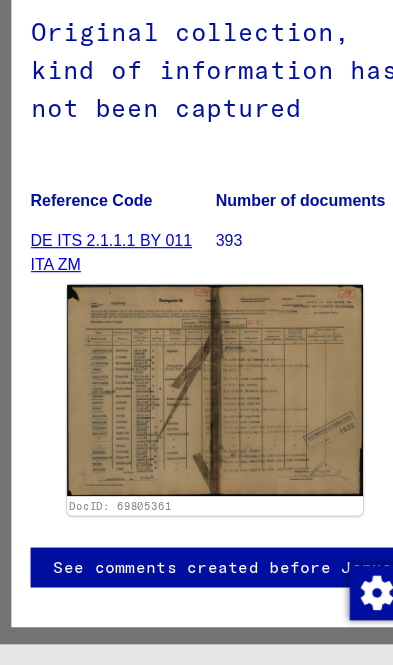 click 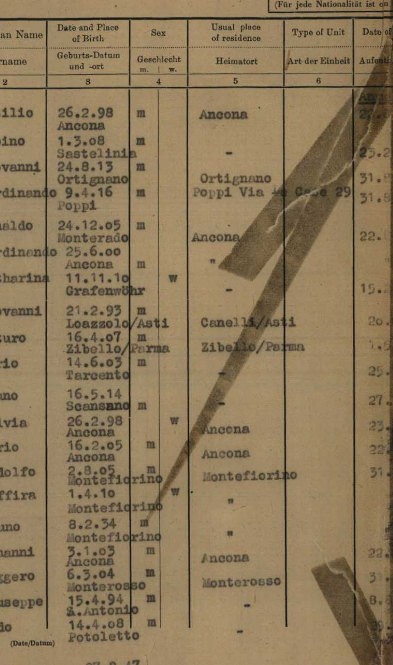 scroll, scrollTop: 289, scrollLeft: 52, axis: both 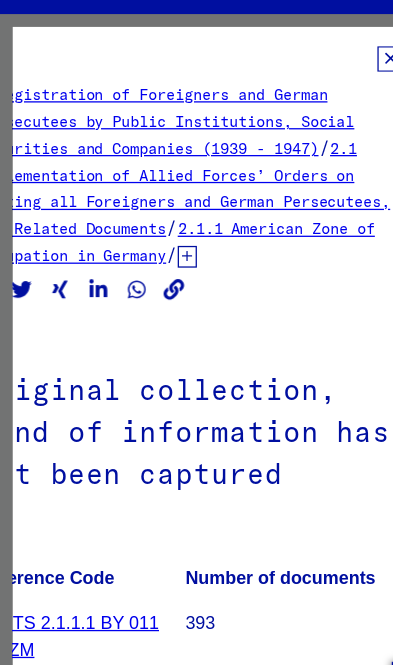 click 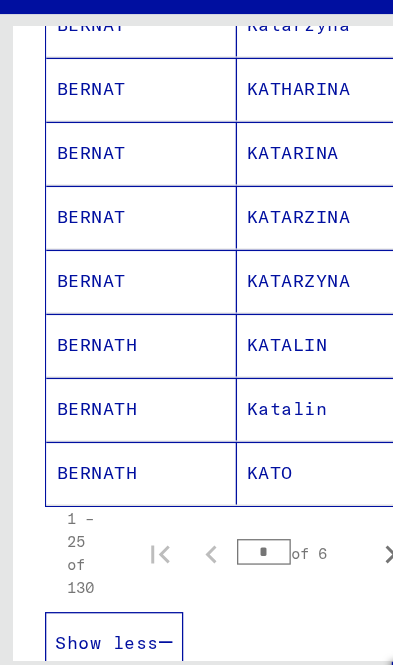 scroll, scrollTop: 1194, scrollLeft: 0, axis: vertical 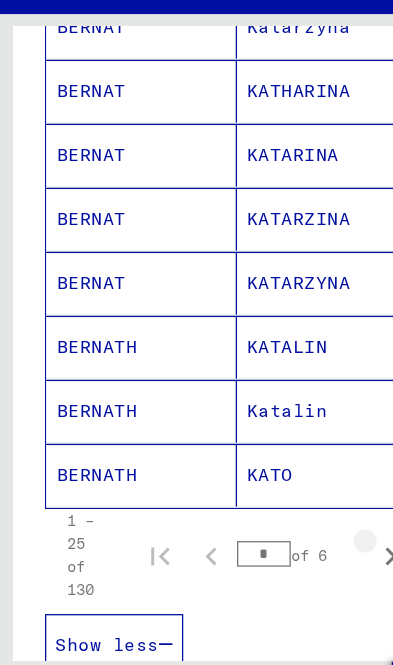 click 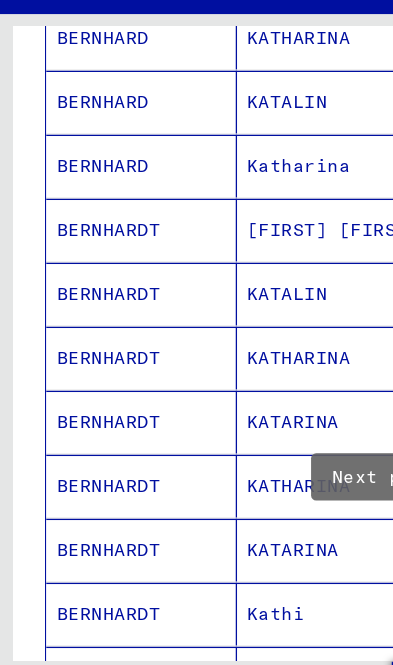 scroll, scrollTop: 890, scrollLeft: 0, axis: vertical 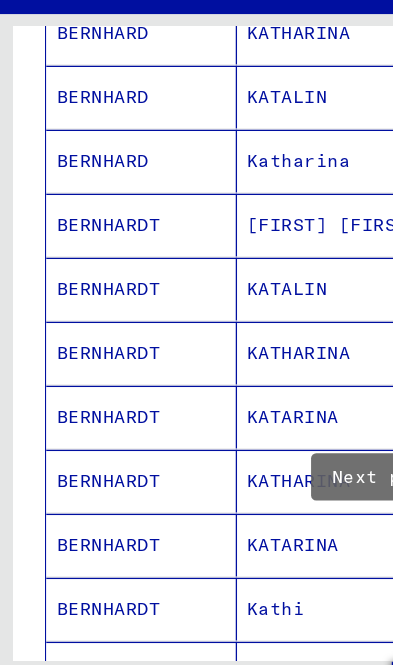 click on "KATHARINA" at bounding box center (271, 386) 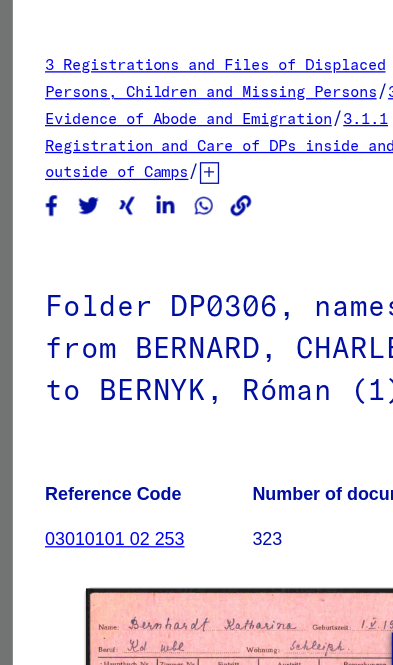 scroll, scrollTop: 0, scrollLeft: 0, axis: both 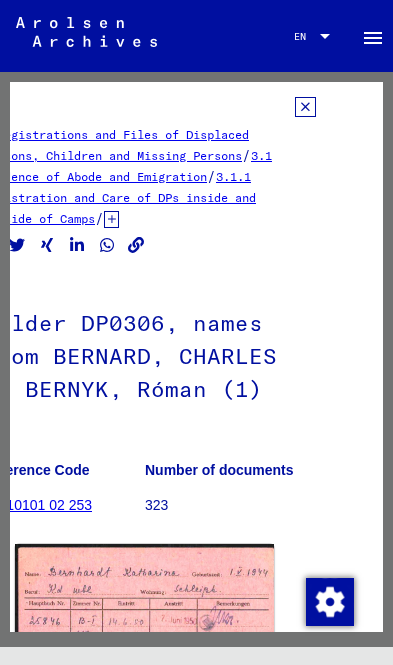 click on "3 Registrations and Files of Displaced Persons, Children and Missing Persons   /   3.1 Evidence of Abode and Emigration   /   3.1.1 Registration and Care of DPs inside and outside of Camps   /   3.1.1.1 Postwar Card File   /   Postwar Card File (A-Z)   /   Names in "phonetical" order from BA   /  Folder DP[NUMBER], names from [LAST], [FIRST] to [LAST], [FIRST] ([NUMBER]) Reference Code [NUMBER] Number of documents [NUMBER] DocID: [NUMBER] ([LAST] [LAST]) DocID: [NUMBER] ([LAST] [LAST]) See comments created before [YEAR]" 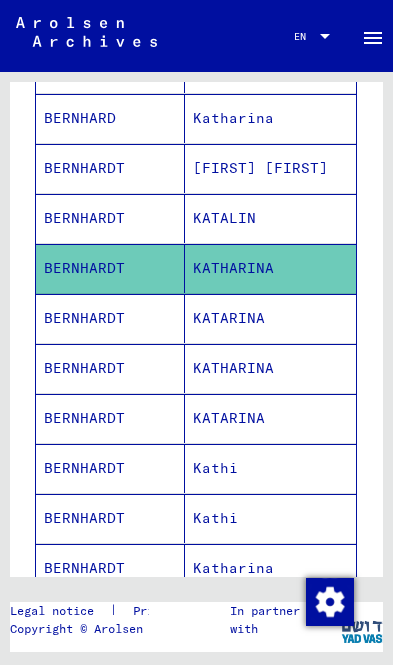 click on "KATHARINA" at bounding box center (271, 418) 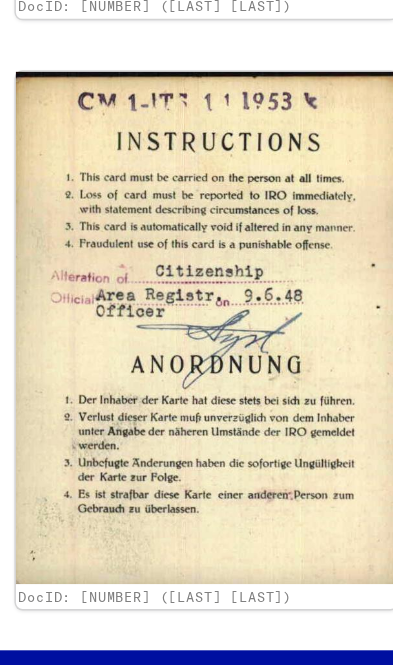 scroll, scrollTop: 914, scrollLeft: 0, axis: vertical 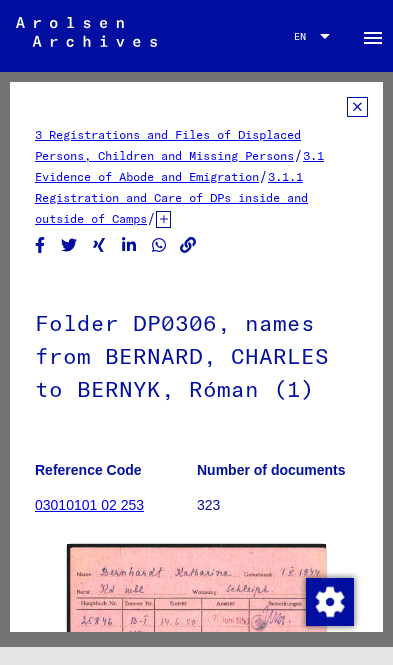 click 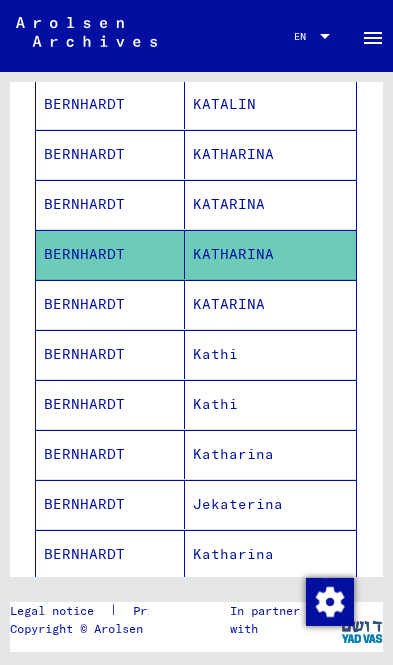 click on "Katharina" at bounding box center (271, 504) 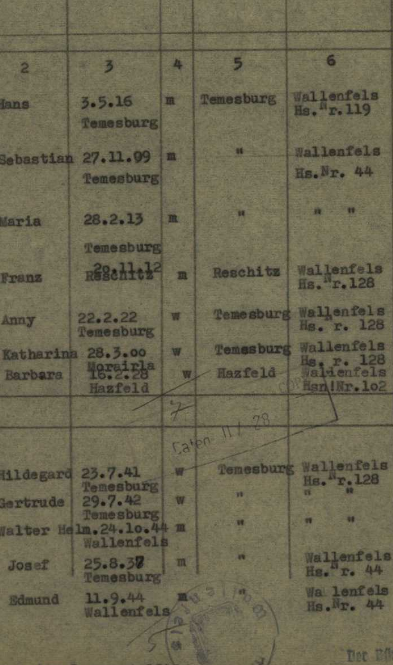 scroll, scrollTop: 381, scrollLeft: 0, axis: vertical 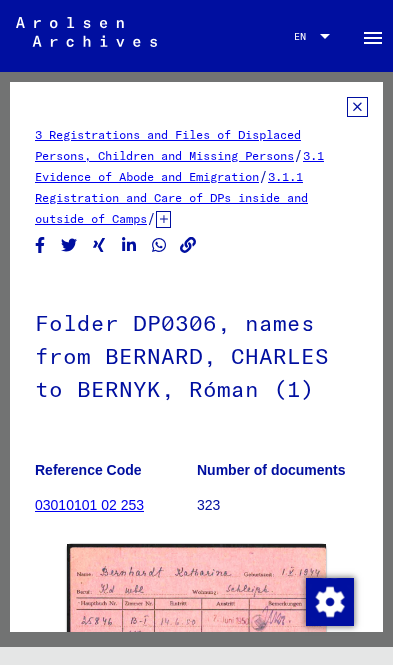 click 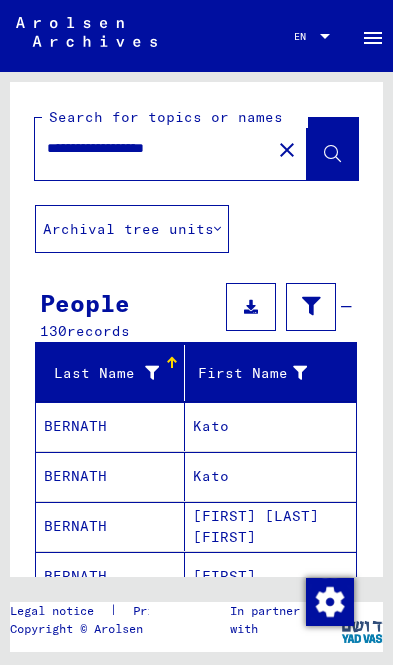 click 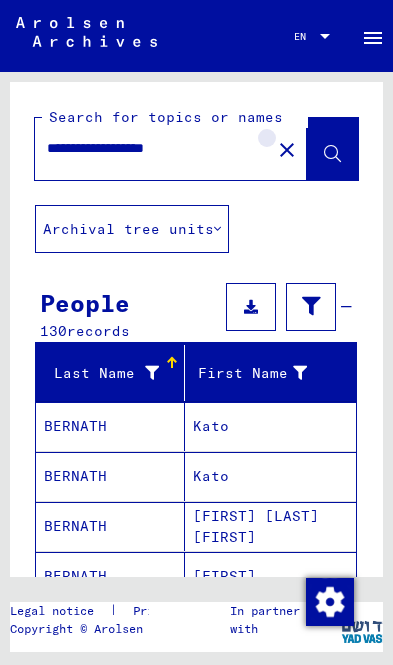 click on "close" 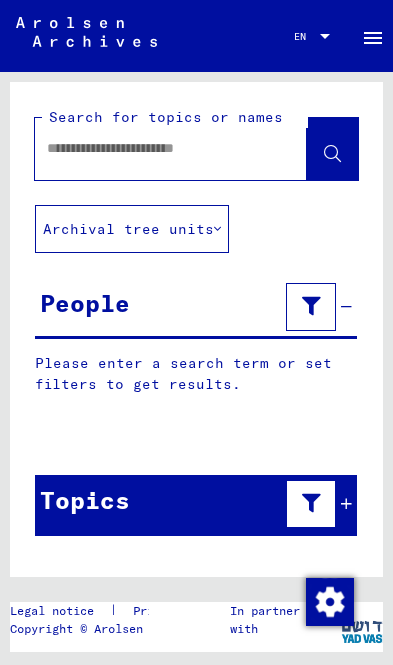 click at bounding box center (153, 148) 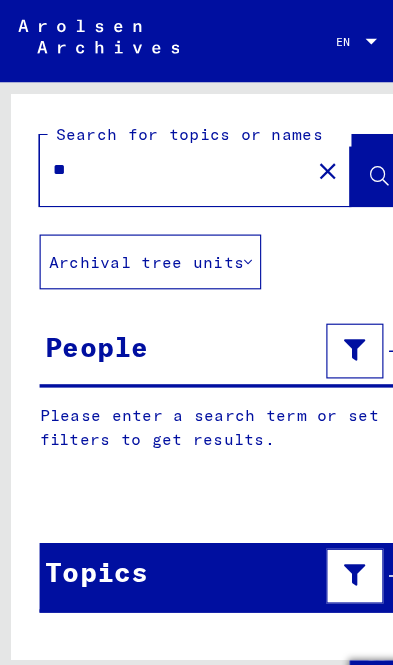type on "*" 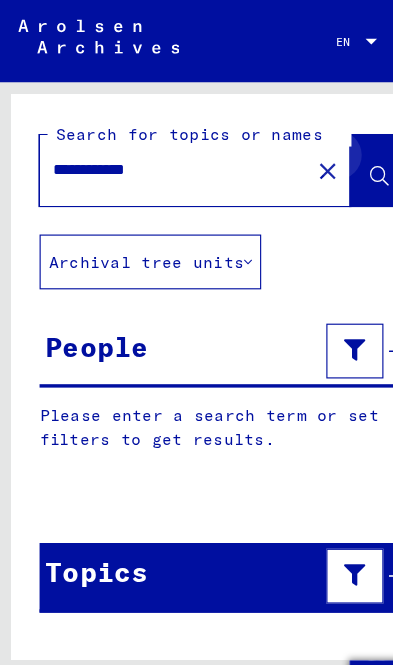 click 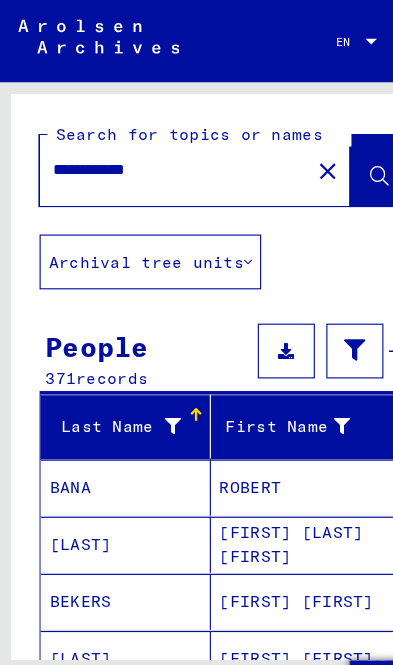 click on "**********" at bounding box center [153, 148] 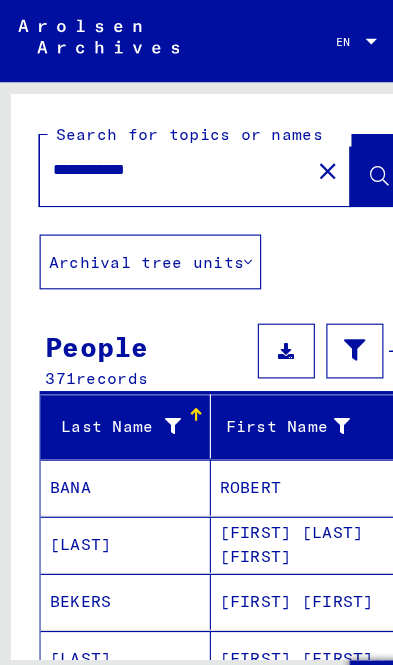 click on "**********" at bounding box center (153, 148) 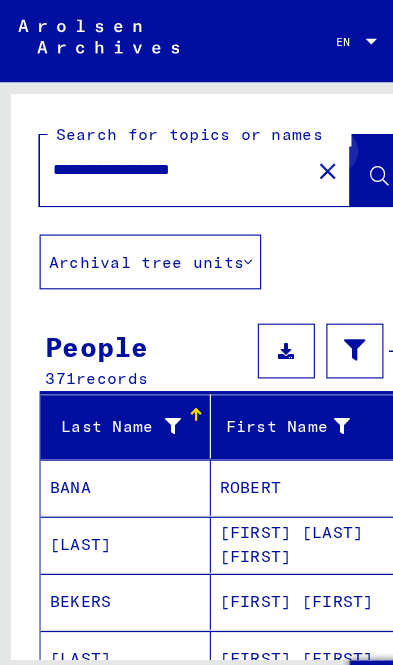 click 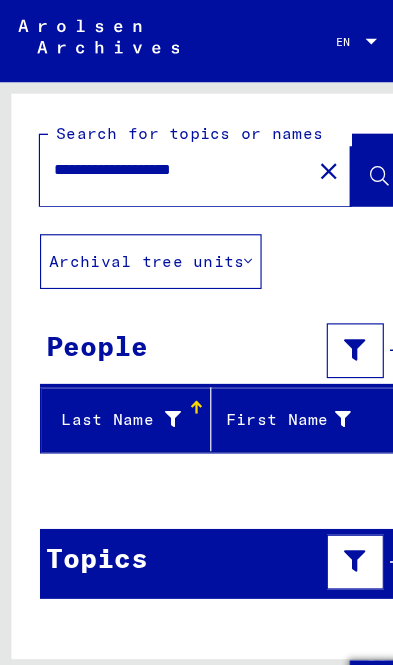 click on "Last Name" at bounding box center (101, 367) 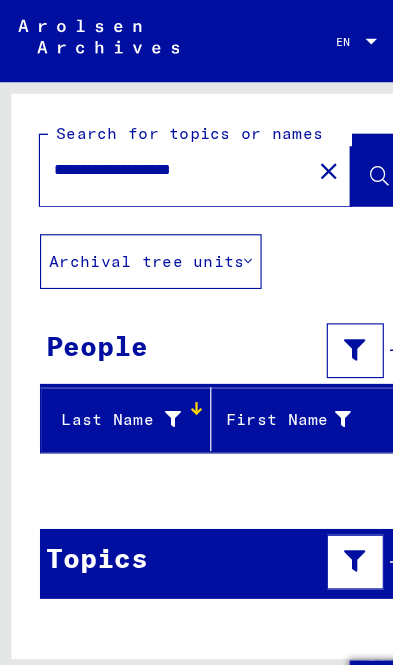 click on "**********" at bounding box center [153, 148] 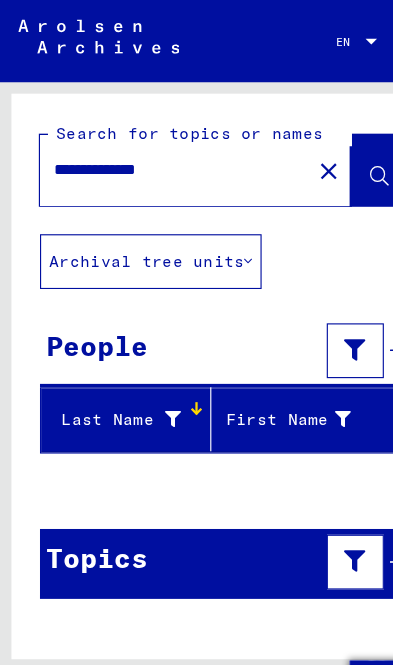 type on "**********" 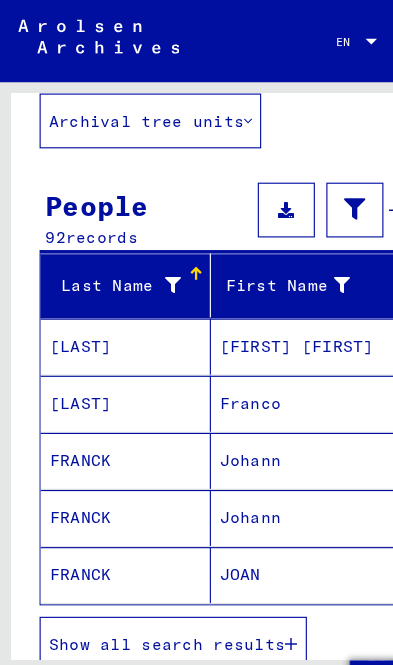 scroll, scrollTop: 122, scrollLeft: 0, axis: vertical 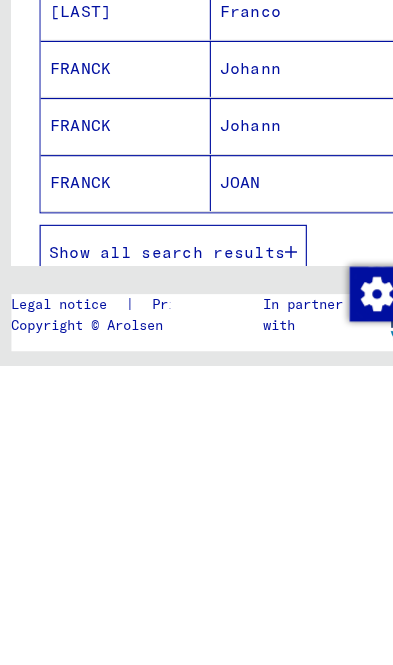 click on "Show all search results" at bounding box center (152, 565) 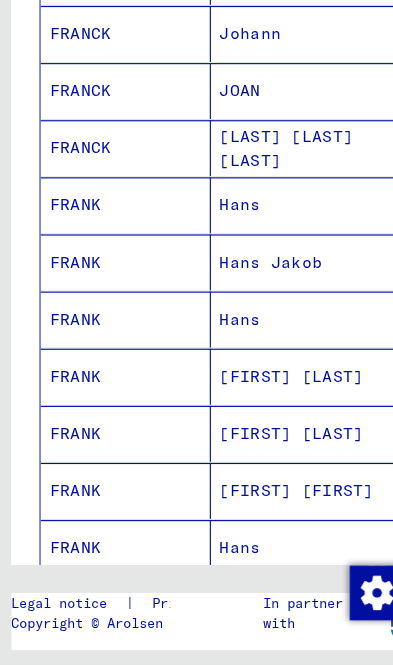 scroll, scrollTop: 466, scrollLeft: 0, axis: vertical 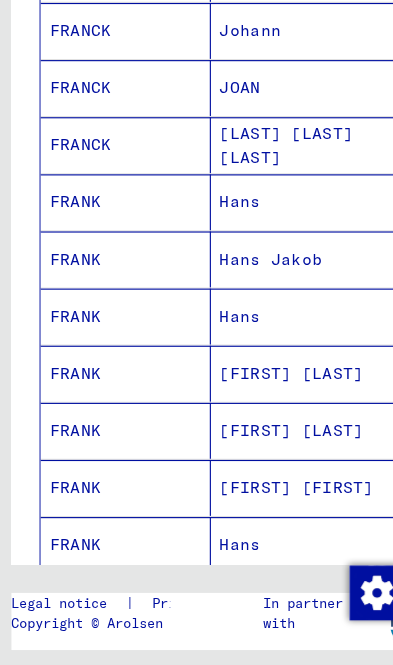 click on "Hans" at bounding box center (271, 310) 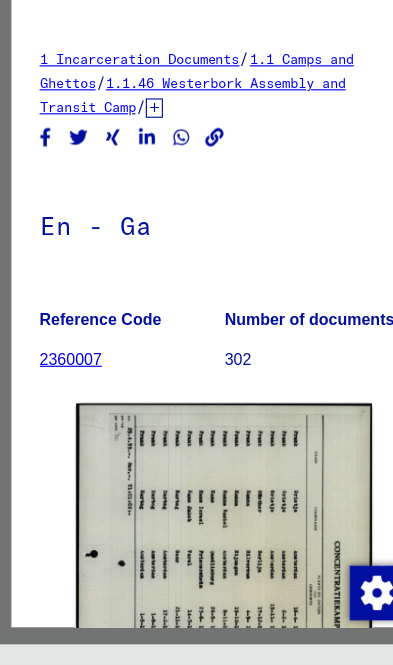 scroll, scrollTop: 0, scrollLeft: 0, axis: both 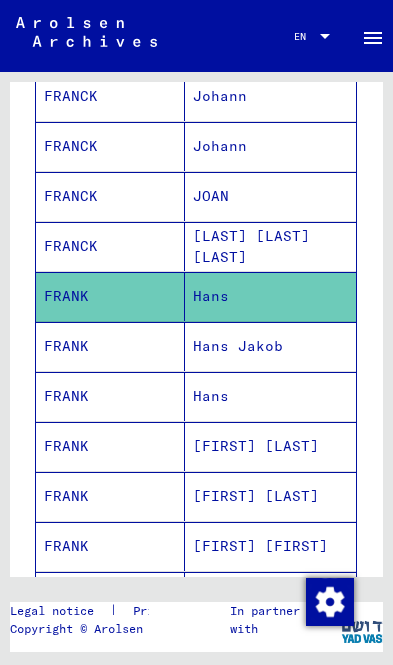 click on "FRANK" 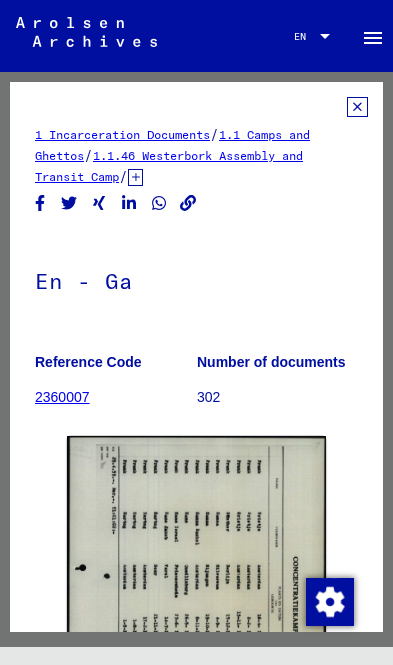 scroll, scrollTop: 0, scrollLeft: 0, axis: both 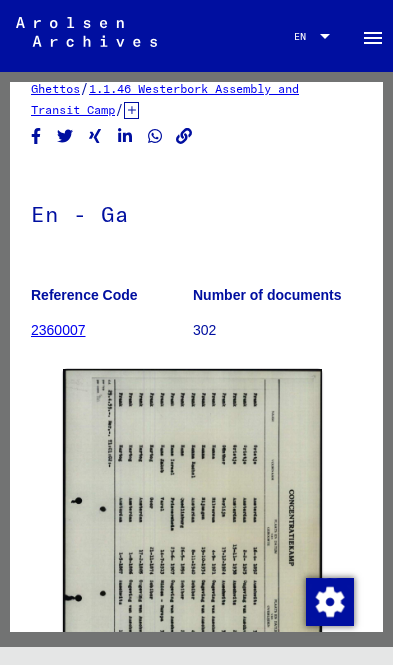 click 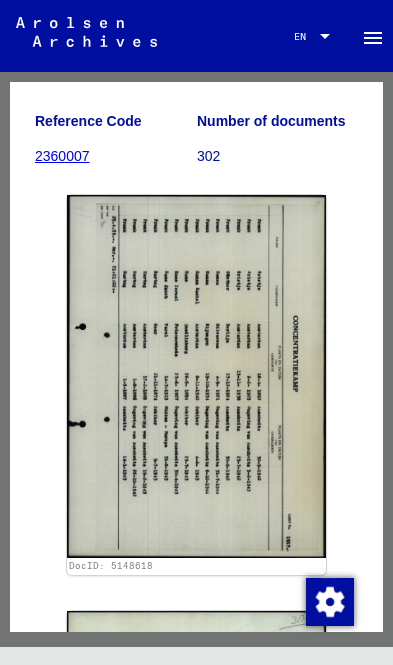 scroll, scrollTop: 241, scrollLeft: 0, axis: vertical 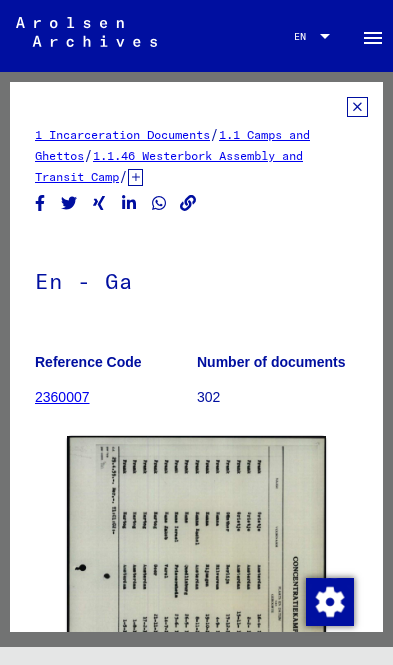 click on "1 Incarceration Documents   /   1.1 Camps and Ghettos   /   1.1.46 Westerbork Assembly and Transit Camp   /   1.1.46.1 List Material Westerbork   /   "Documentation about the fate of the Jewish people during the Nazi      regime", list of names of Jewish victims of the Nazi regime in the      Netherlands 1941 - 1945, A - Z   /  En - Ga Reference Code 2360007 Number of documents 302 DocID: 5148618 DocID: 5148618 See comments created before January 2022" 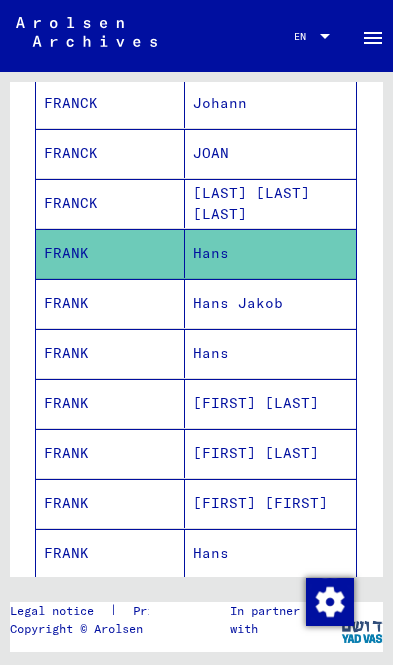 scroll, scrollTop: 484, scrollLeft: 0, axis: vertical 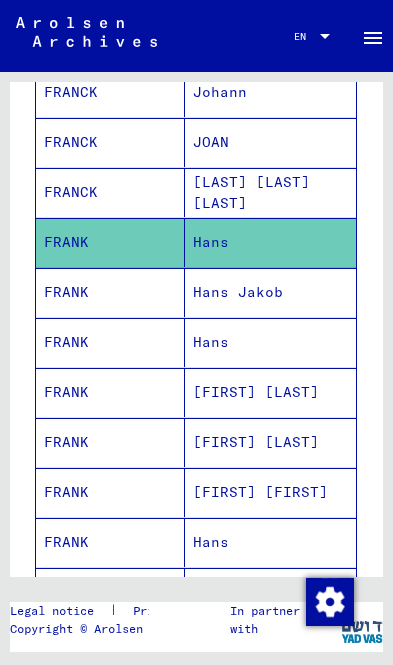 click on "Hans" at bounding box center [271, 392] 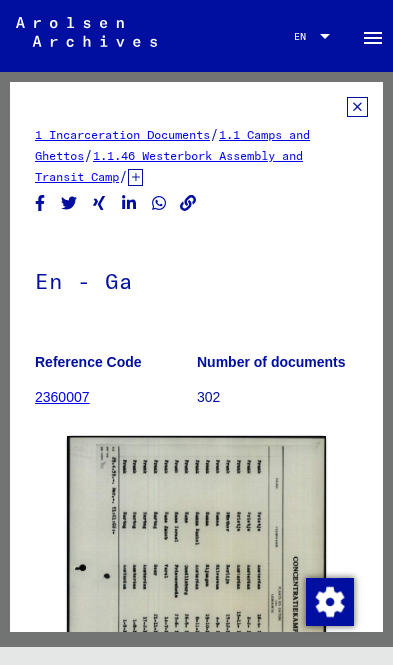 scroll, scrollTop: 0, scrollLeft: 0, axis: both 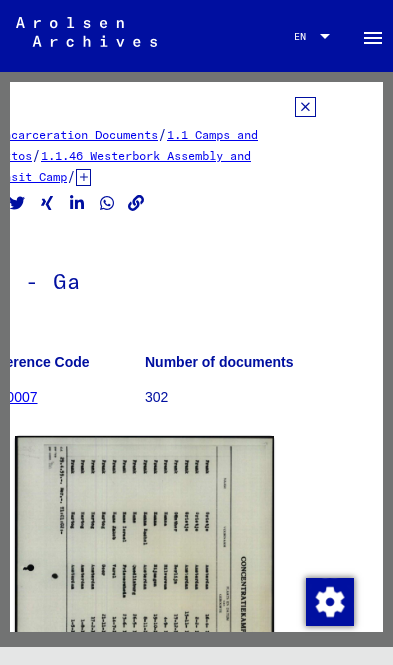 click 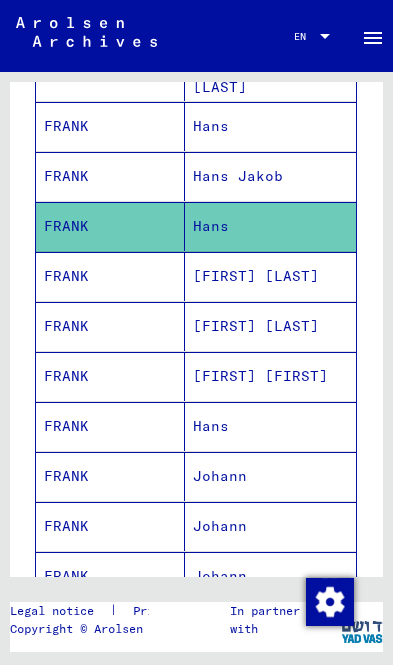 scroll, scrollTop: 603, scrollLeft: 0, axis: vertical 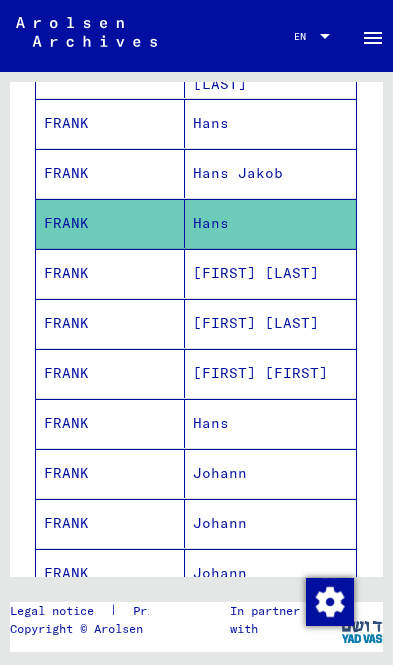 click on "Hans" at bounding box center (271, 473) 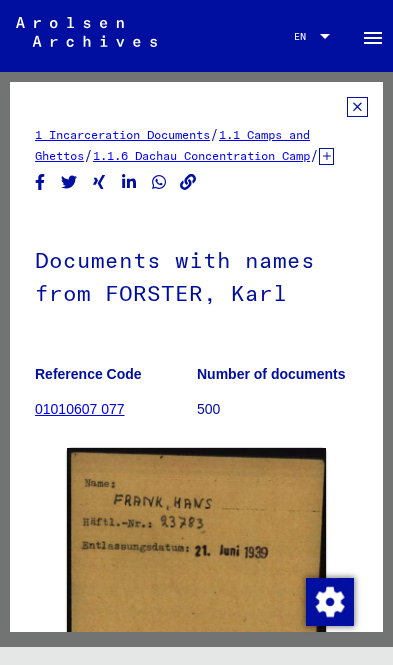 scroll, scrollTop: 0, scrollLeft: 0, axis: both 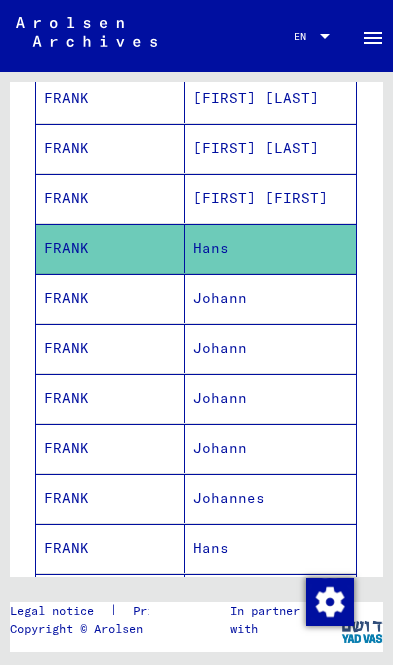 click on "Johann" at bounding box center (271, 348) 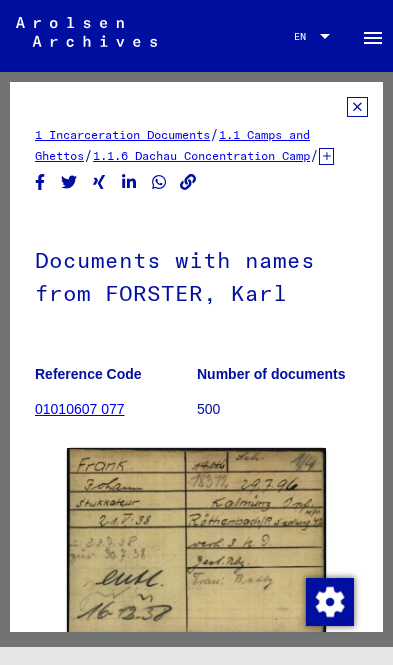 scroll, scrollTop: 0, scrollLeft: 0, axis: both 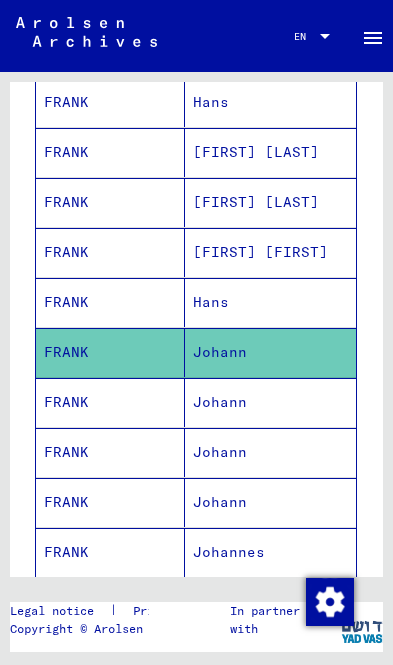 click on "Johann" at bounding box center (271, 452) 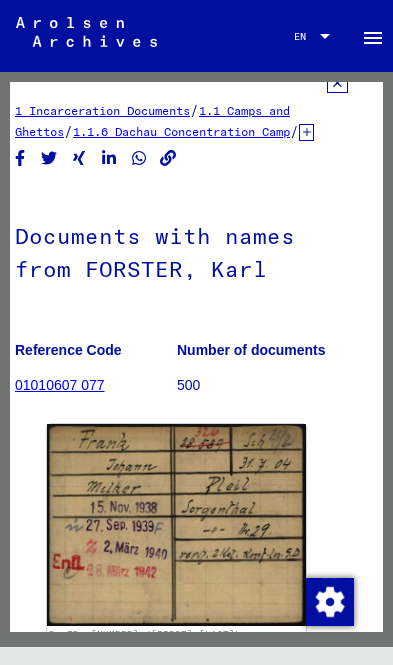 click 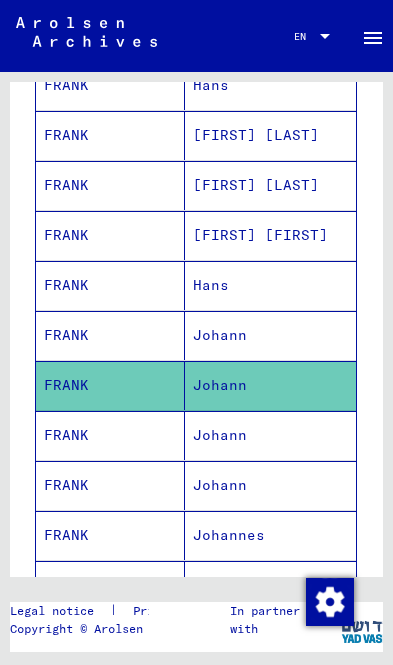 click on "Johann" at bounding box center (271, 485) 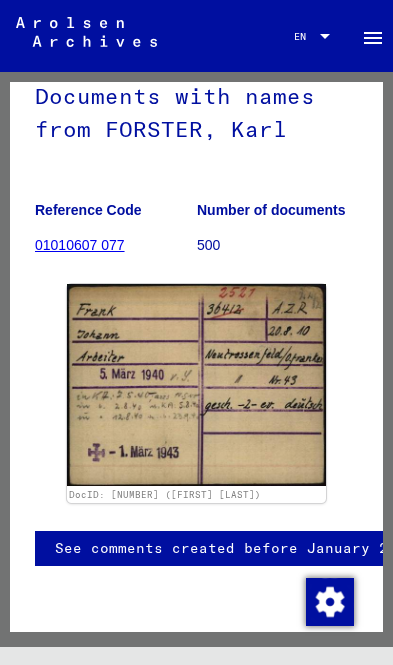 click on "1 Incarceration Documents   /   1.1 Camps and Ghettos   /   1.1.6 Dachau Concentration Camp   /   1.1.6.7 Office Cards Dachau   /   Office Cards Dachau A-Z   /  Documents with names from [LAST], [FIRST] Reference Code [NUMBER] ([FIRST] [LAST]) See comments created before January 2022" 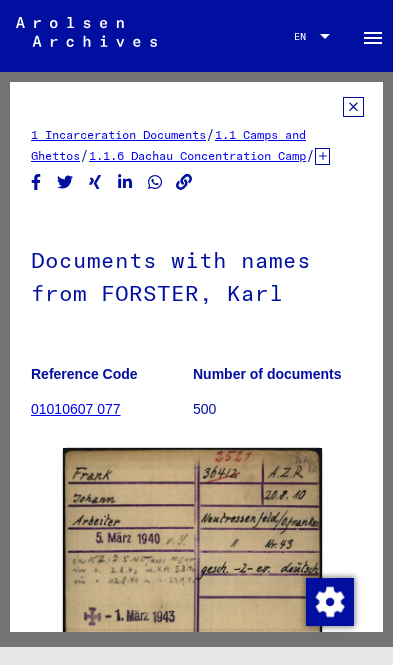 click 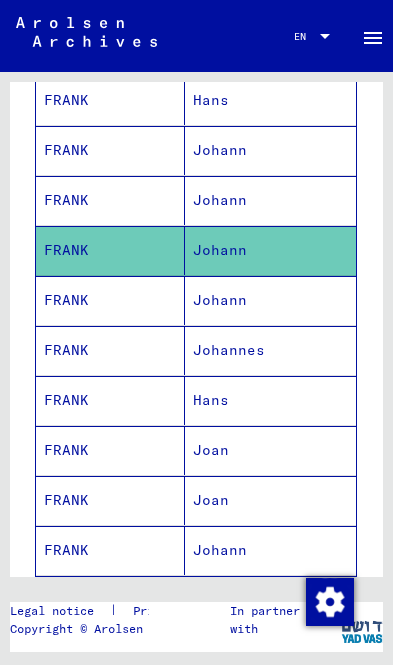 click on "Johann" at bounding box center [271, 350] 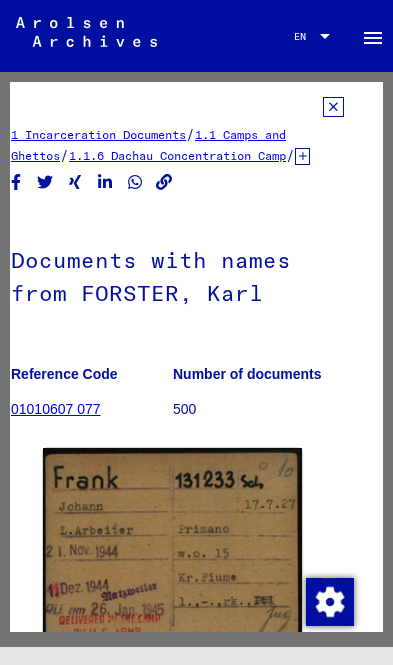 click 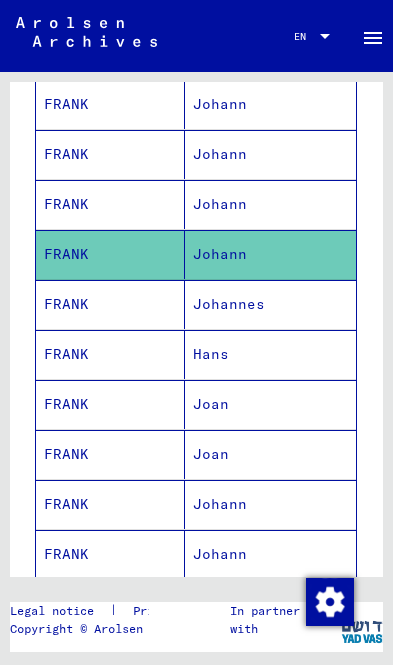 click on "Johannes" at bounding box center [271, 354] 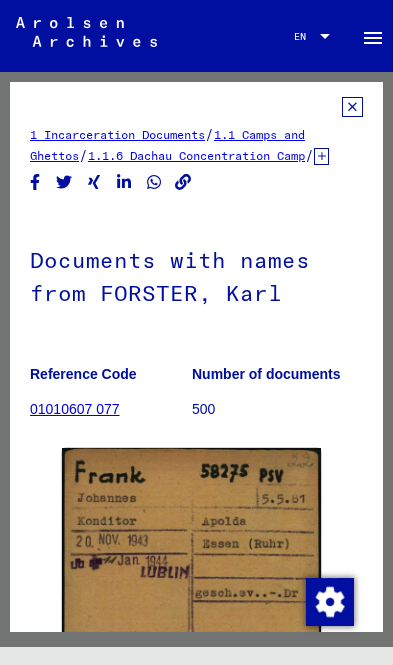 click 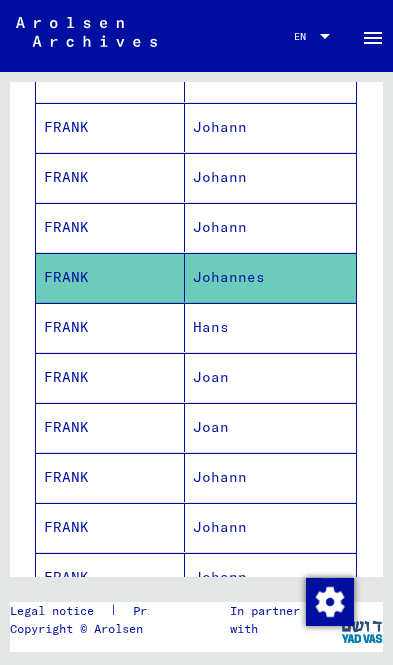 click on "Hans" at bounding box center [271, 377] 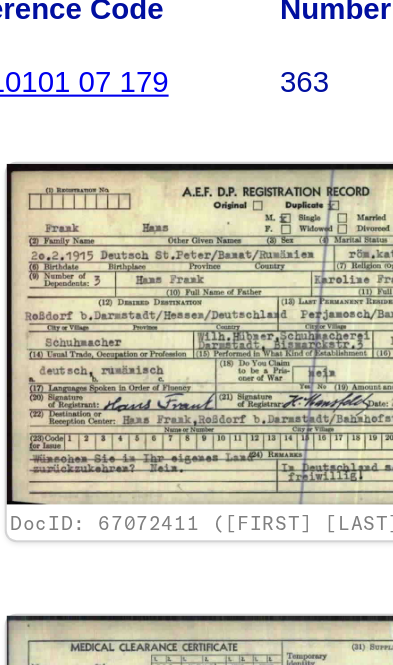 scroll, scrollTop: 272, scrollLeft: 52, axis: both 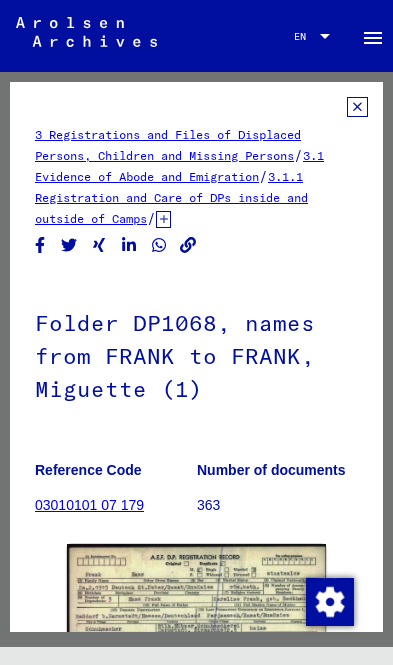 click 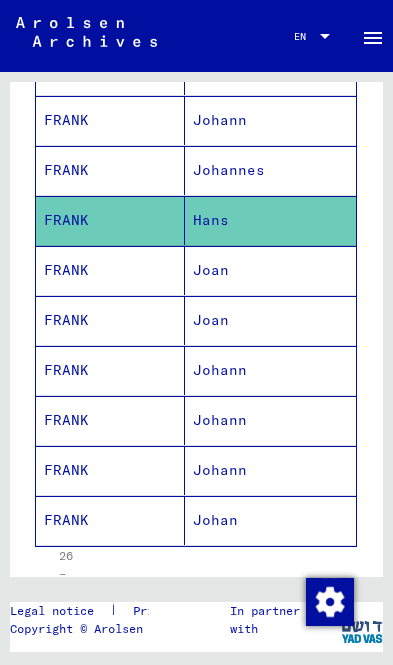 scroll, scrollTop: 1107, scrollLeft: 0, axis: vertical 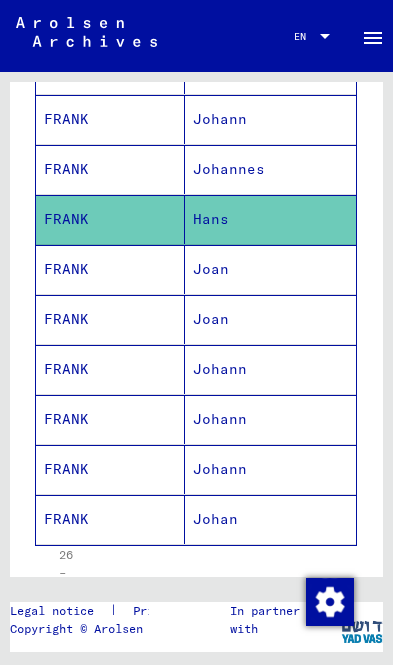 click on "Johann" at bounding box center (271, 419) 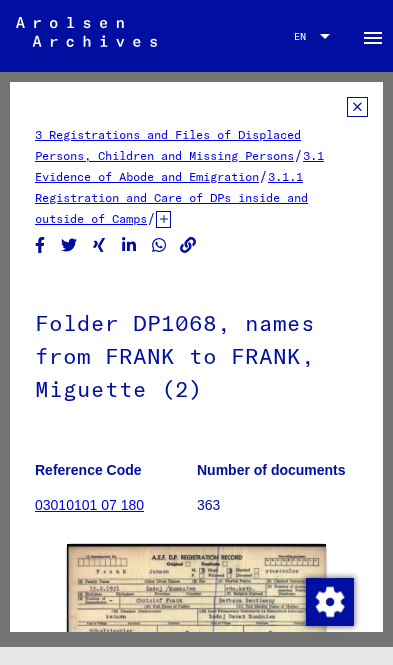 scroll, scrollTop: 0, scrollLeft: 0, axis: both 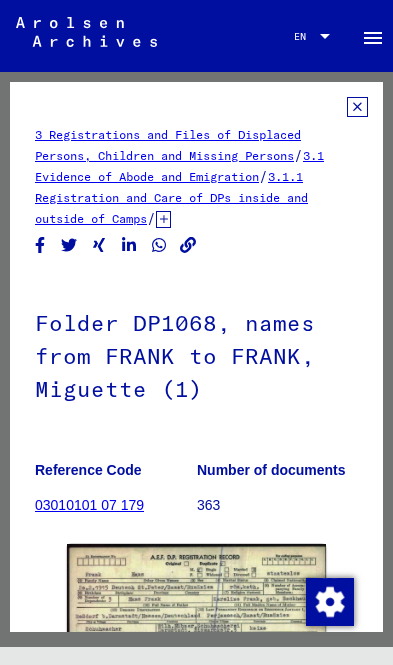 click 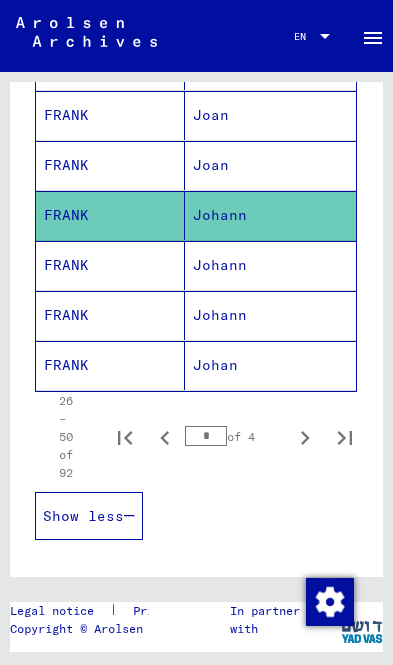 click on "Johann" at bounding box center (271, 315) 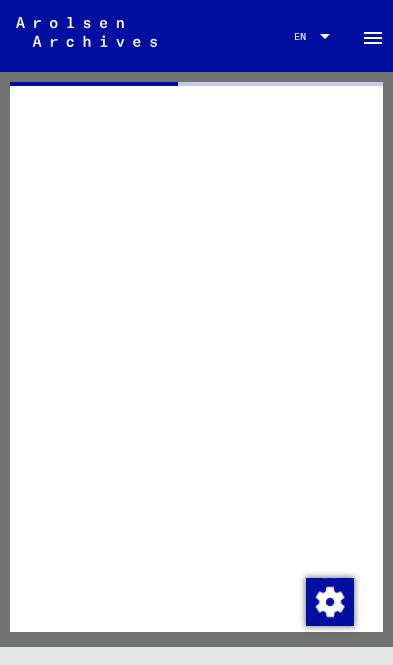click 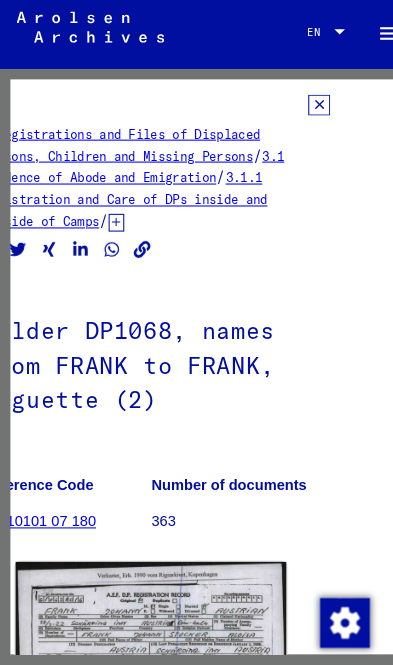 click 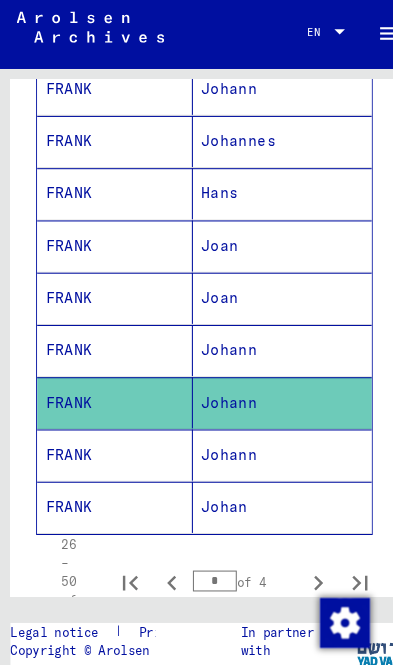 click on "Johann" at bounding box center [271, 491] 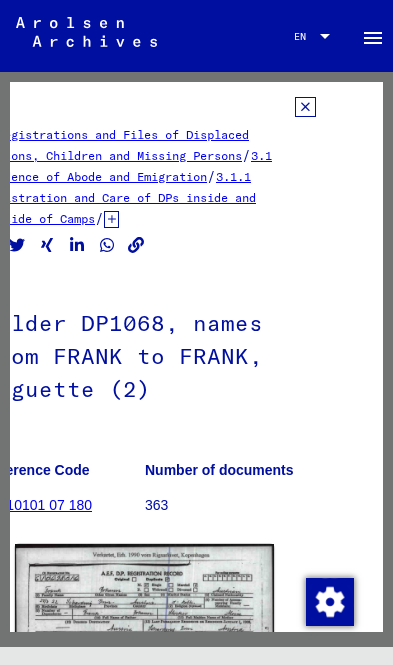 click 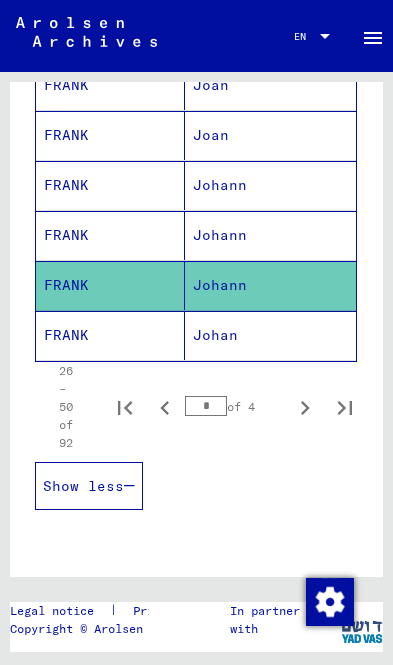 click on "Johan" 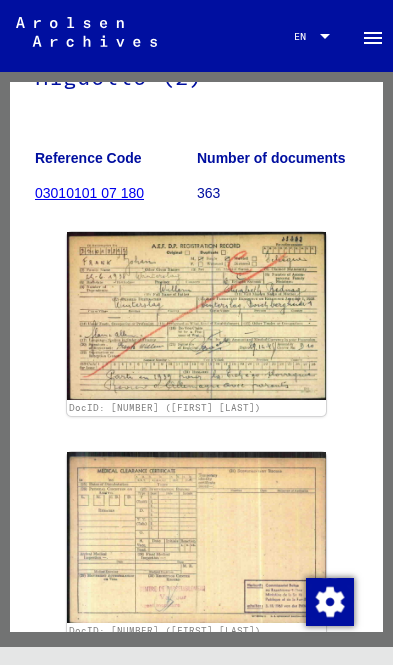 click 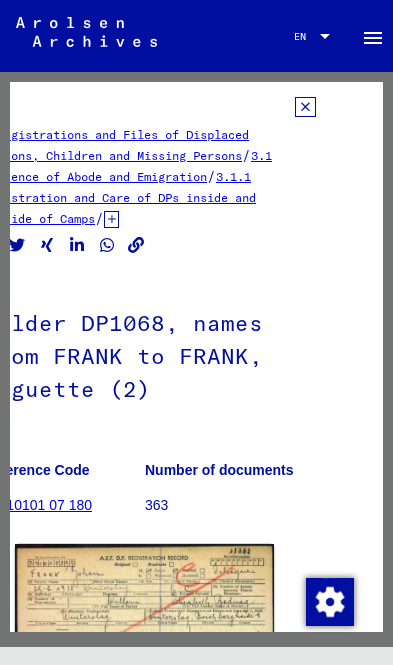 click 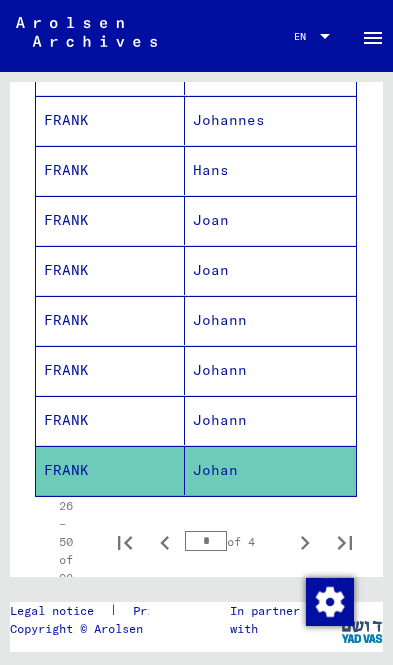 scroll, scrollTop: 1168, scrollLeft: 0, axis: vertical 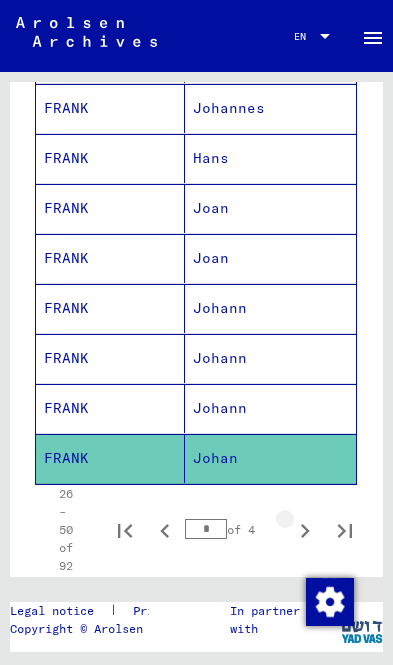 click 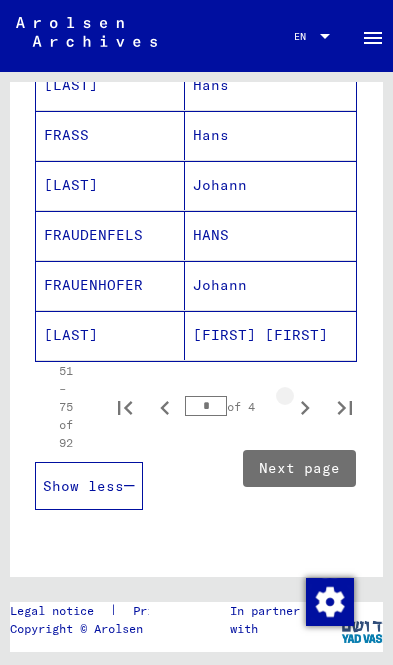 click 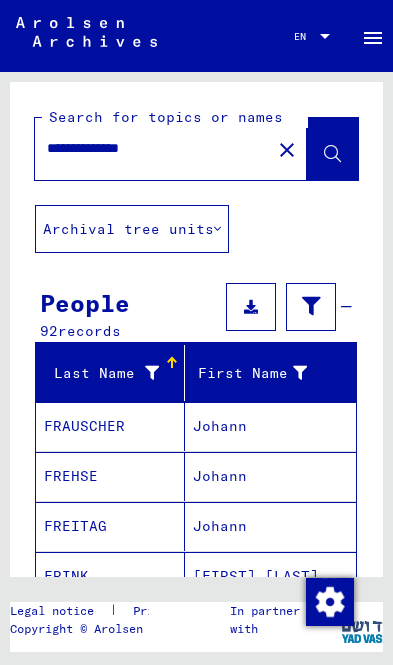 scroll, scrollTop: 0, scrollLeft: 0, axis: both 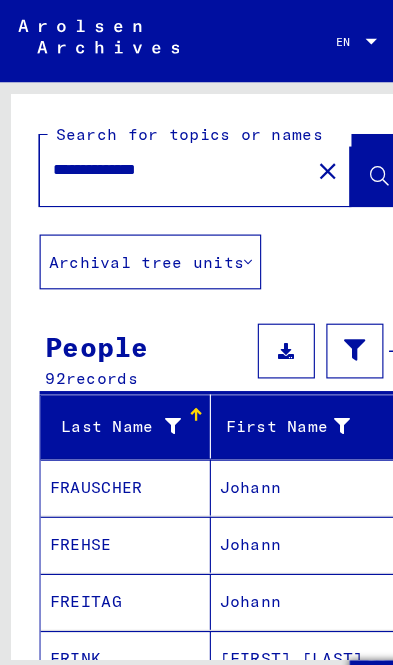click on "**********" at bounding box center (153, 148) 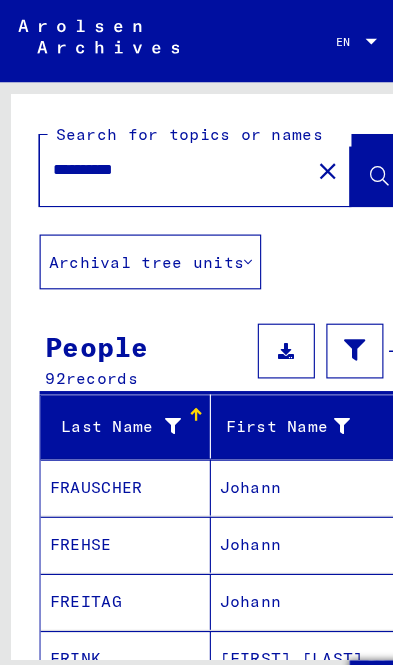 type on "**********" 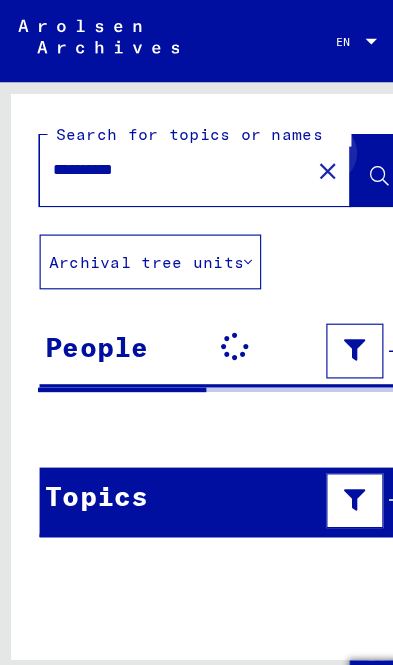 click 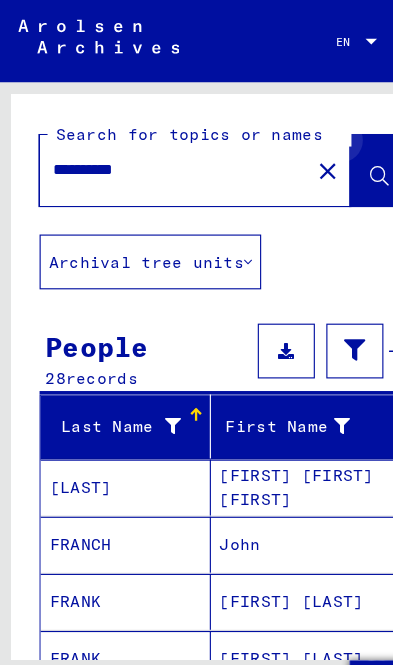 click 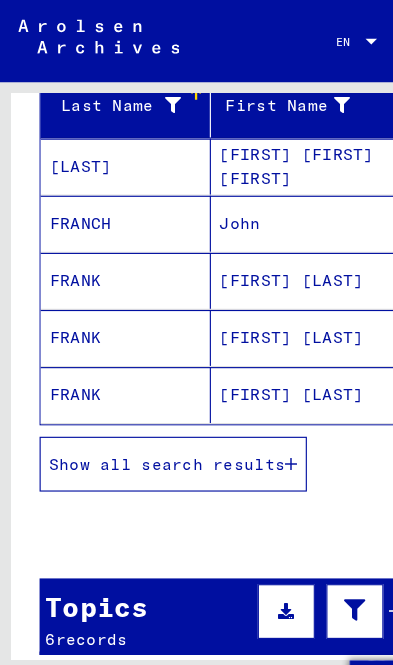 scroll, scrollTop: 286, scrollLeft: 0, axis: vertical 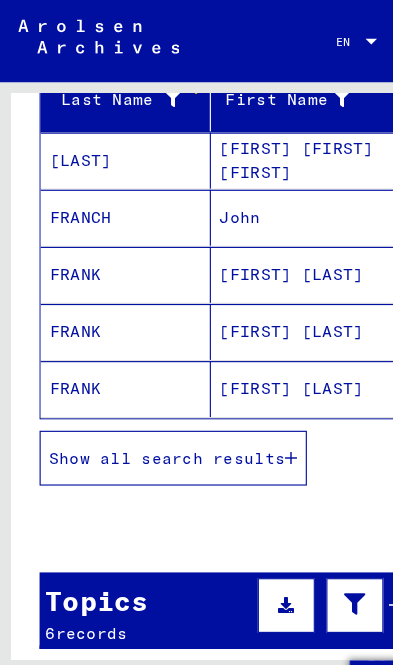 click on "Show all search results" at bounding box center [152, 401] 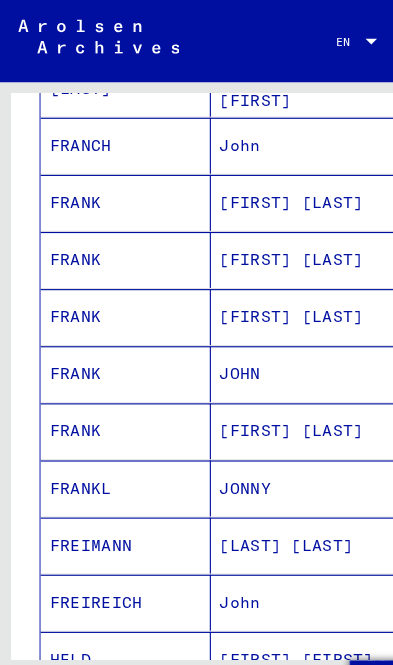 scroll, scrollTop: 348, scrollLeft: 0, axis: vertical 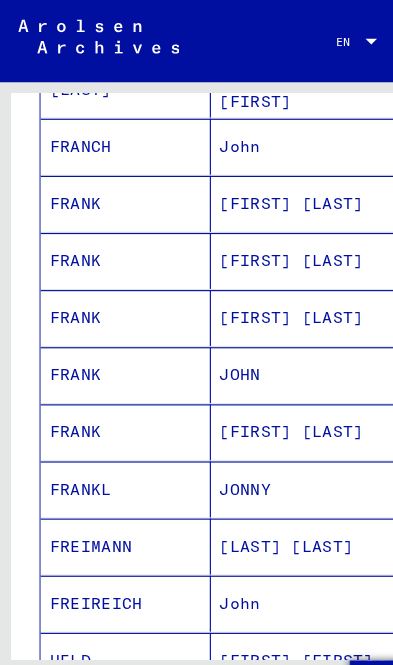 click on "JOHN" at bounding box center [271, 378] 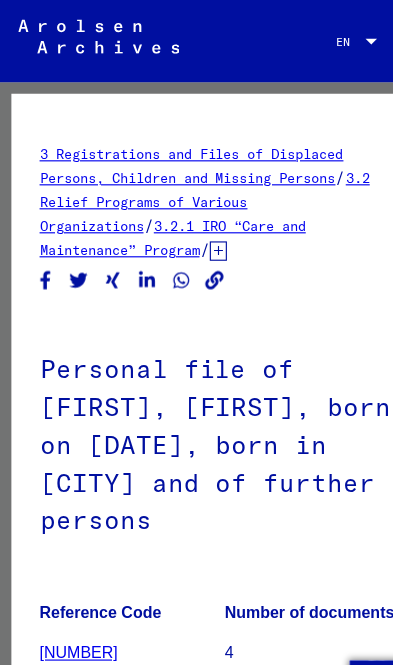 scroll, scrollTop: 0, scrollLeft: 0, axis: both 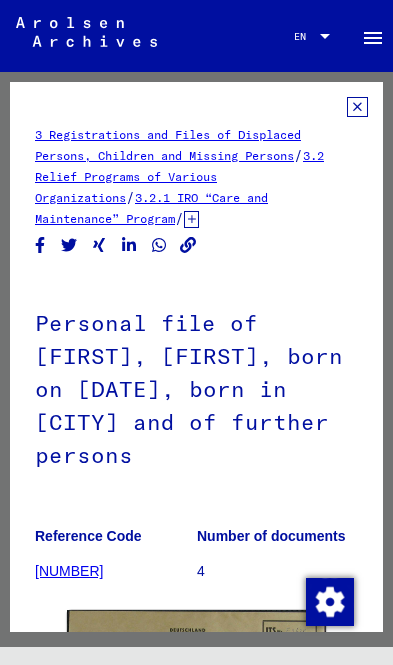 click on "Registrations and Files of Displaced Persons, Children and Missing Persons   /   Relief Programs of Various Organizations   /   IRO “Care and Maintenance” Program   /   CM/1 Files originating in Germany   /   CM/1 files from Germany, A-Z   /   Files with names from [LAST]   /  Personal file of [LAST], [FIRST], born on [DATE], born in [CITY]/[COUNTRY] and of further persons Reference Code [NUMBER] Number of documents [NUMBER] DocID: [NUMBER] DocID: [NUMBER] DocID: [NUMBER] DocID: [NUMBER] DocID: [NUMBER] DocID: [NUMBER] DocID: [NUMBER] See comments created before January 2022" 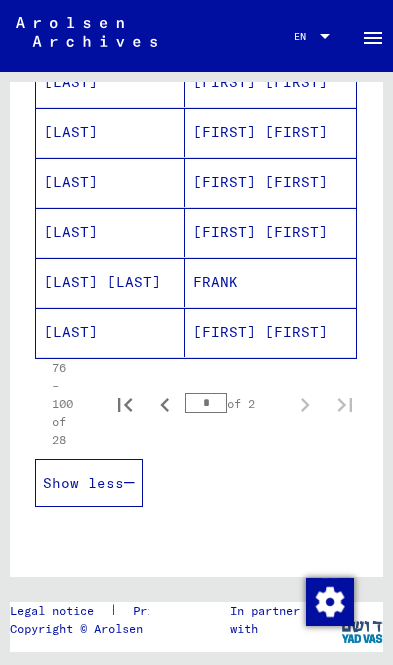 scroll, scrollTop: 1294, scrollLeft: 0, axis: vertical 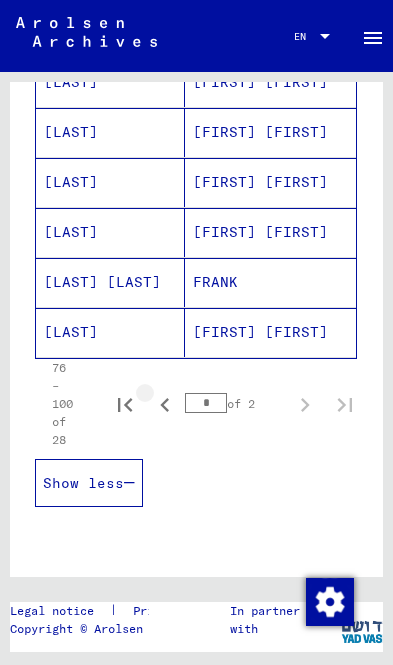 click 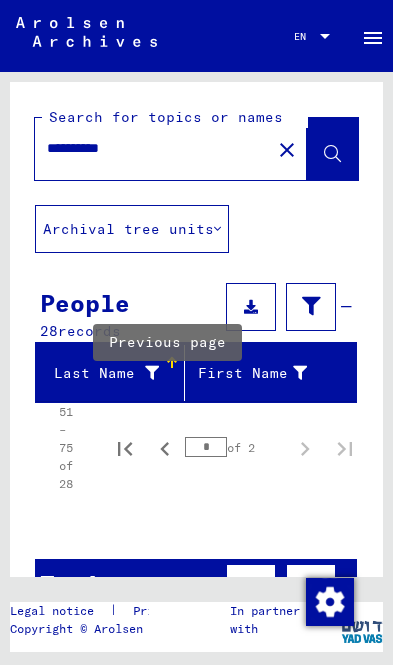 scroll, scrollTop: 0, scrollLeft: 0, axis: both 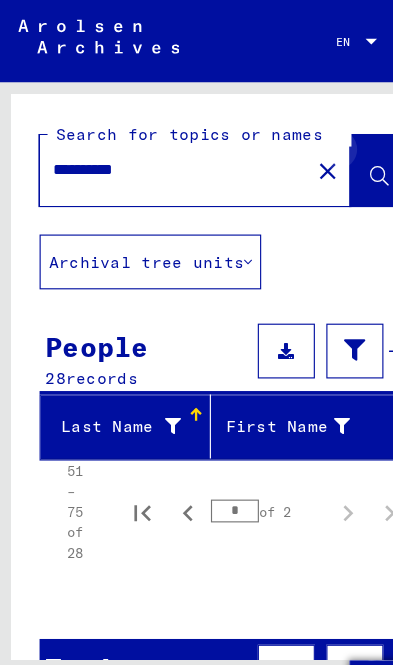 click 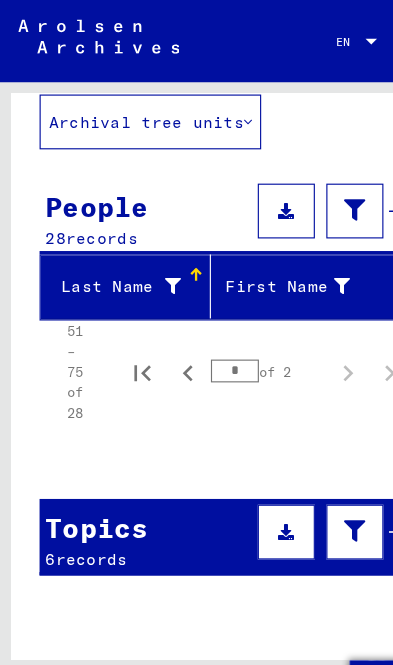 scroll, scrollTop: 120, scrollLeft: 0, axis: vertical 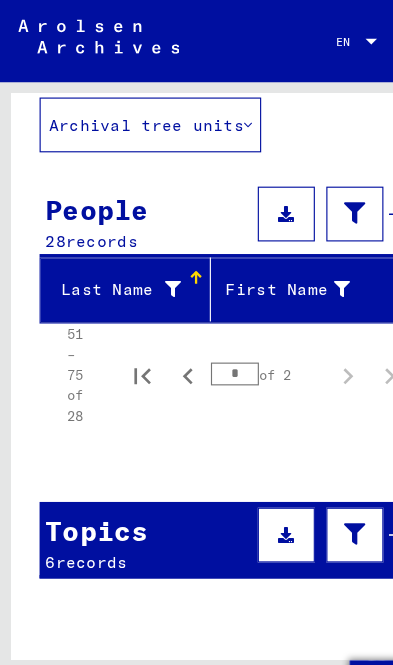 click at bounding box center [152, 253] 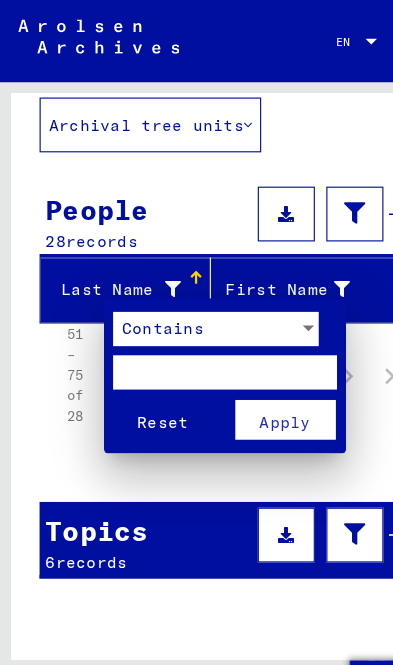 click at bounding box center [196, 332] 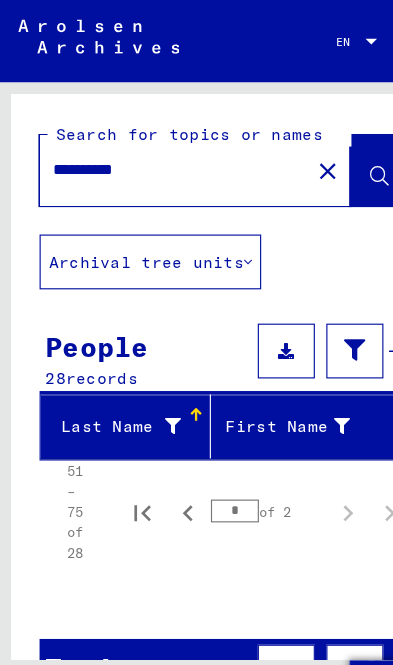 scroll, scrollTop: 0, scrollLeft: 0, axis: both 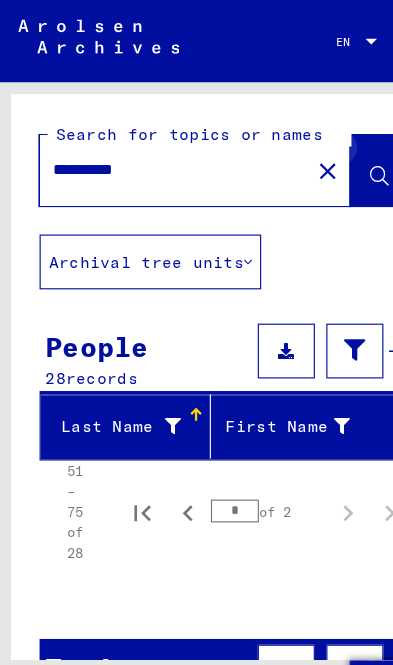 click 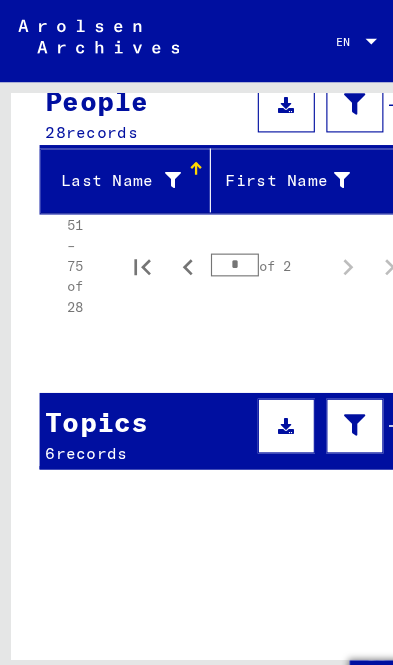 scroll, scrollTop: 155, scrollLeft: 0, axis: vertical 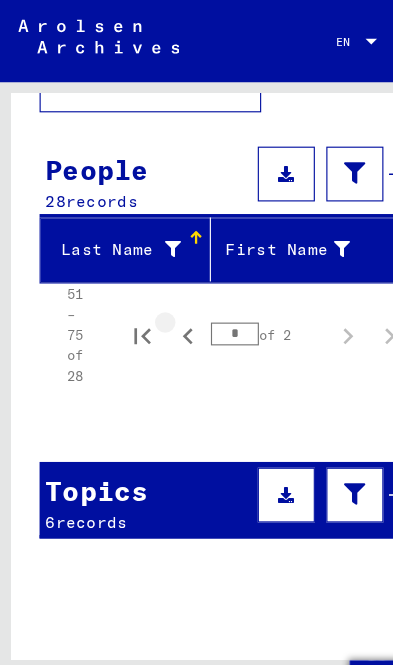 click 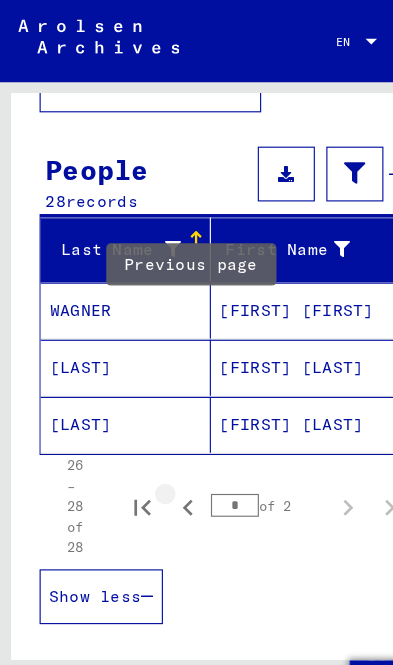 click 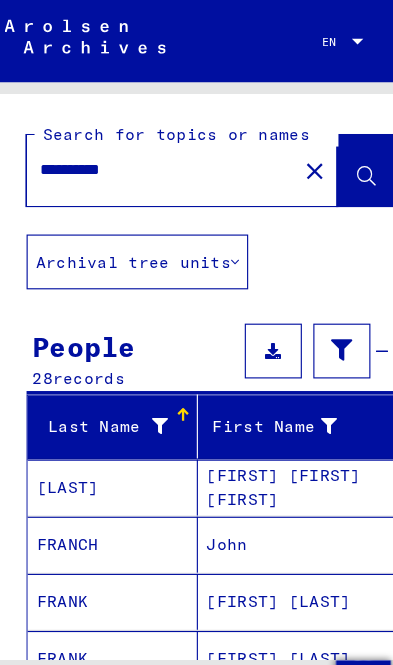 scroll, scrollTop: 0, scrollLeft: 0, axis: both 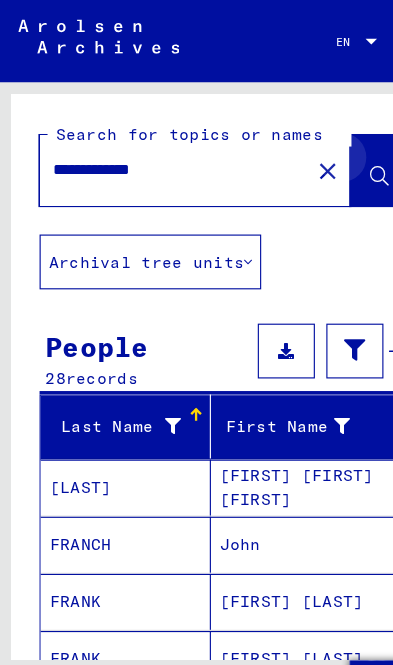 type on "**********" 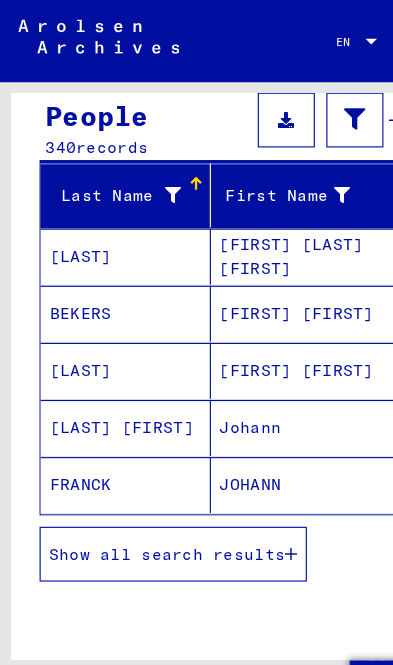 scroll, scrollTop: 201, scrollLeft: 0, axis: vertical 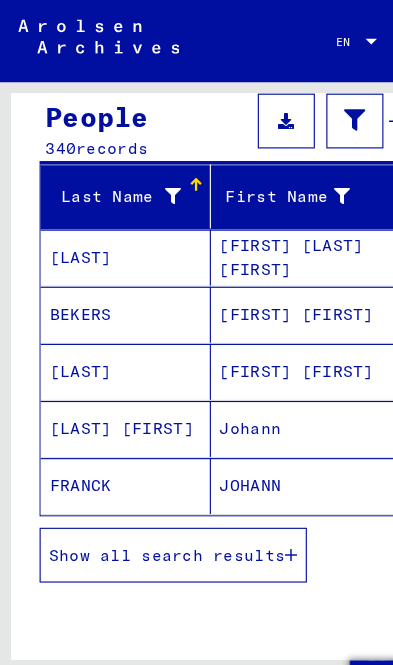 click on "Show all search results" at bounding box center [152, 486] 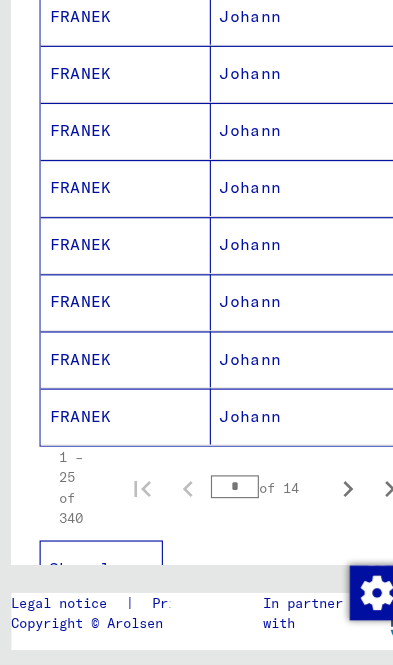 scroll, scrollTop: 1184, scrollLeft: 0, axis: vertical 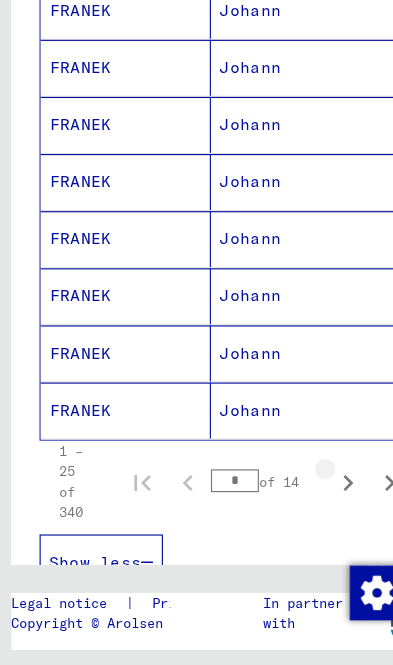 click 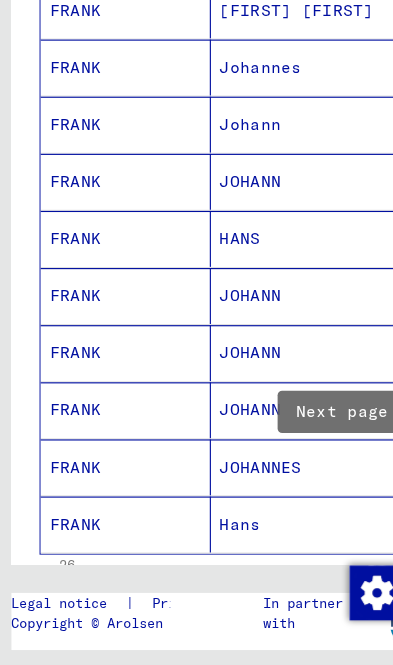 scroll, scrollTop: 1094, scrollLeft: 0, axis: vertical 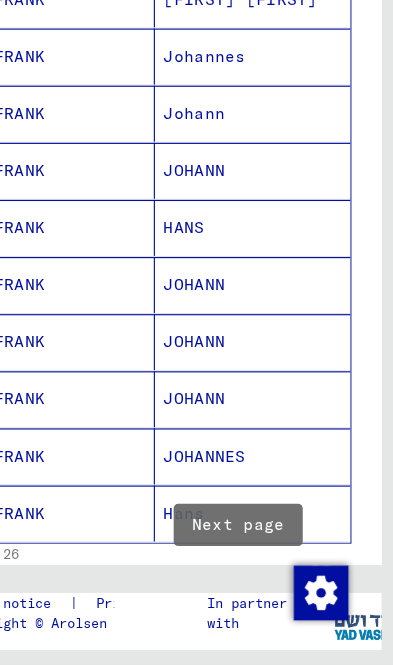 click 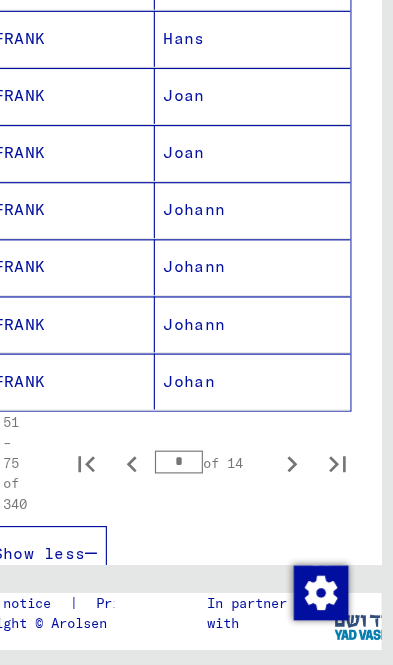 scroll, scrollTop: 1212, scrollLeft: 0, axis: vertical 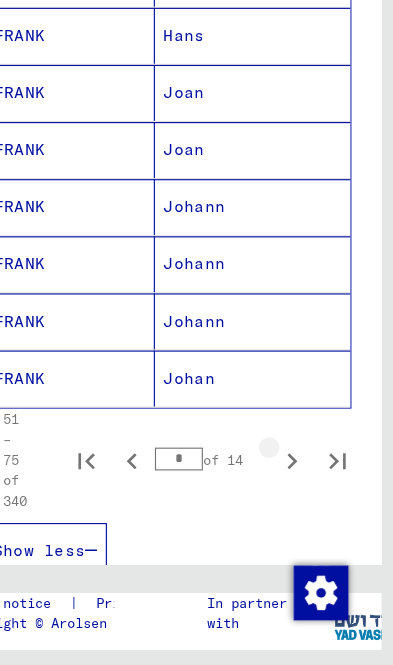 click 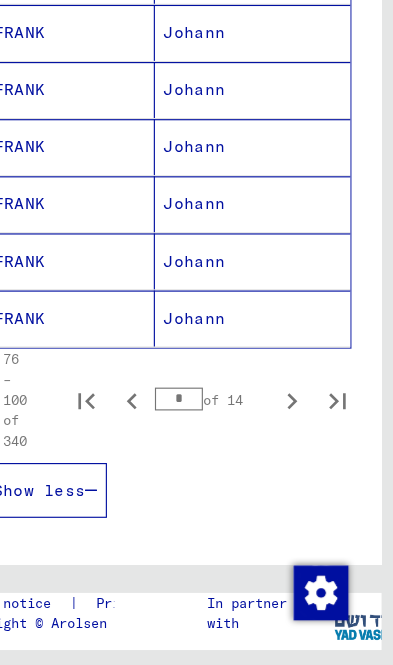 scroll, scrollTop: 1269, scrollLeft: 0, axis: vertical 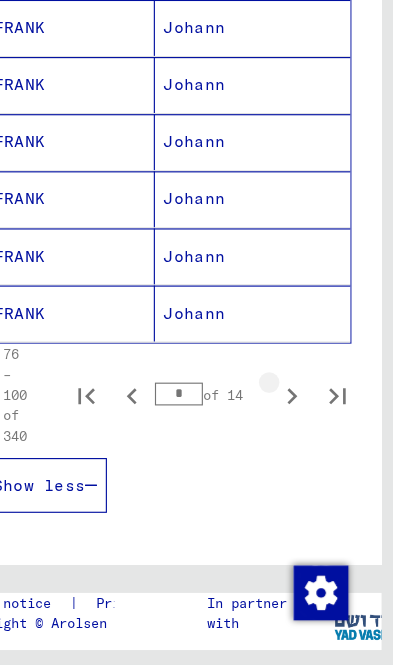 click 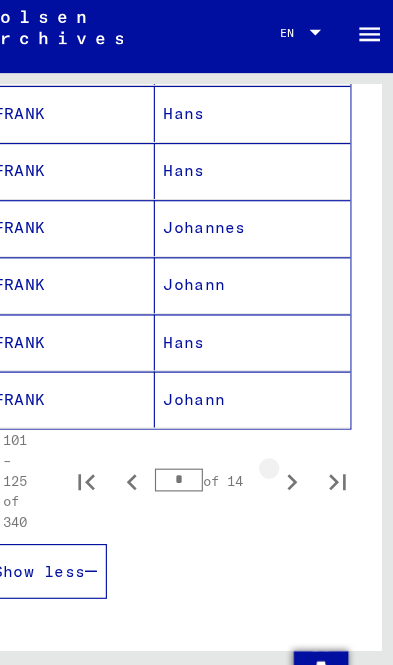 click 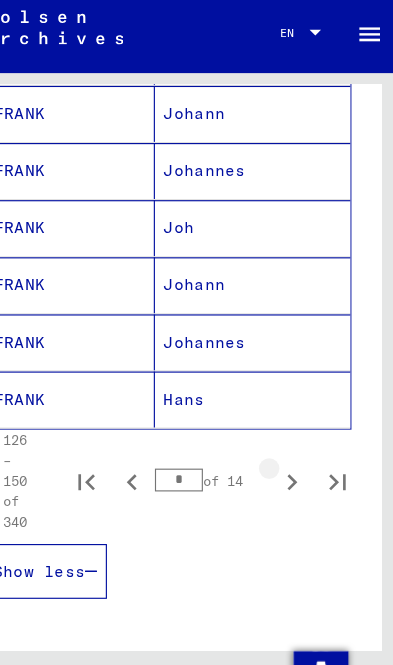 click 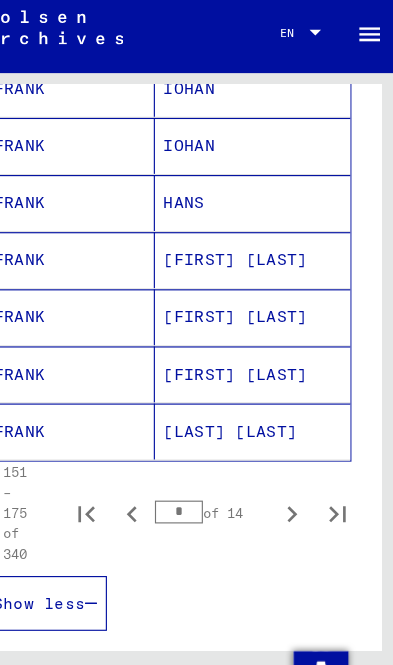 scroll, scrollTop: 1242, scrollLeft: 0, axis: vertical 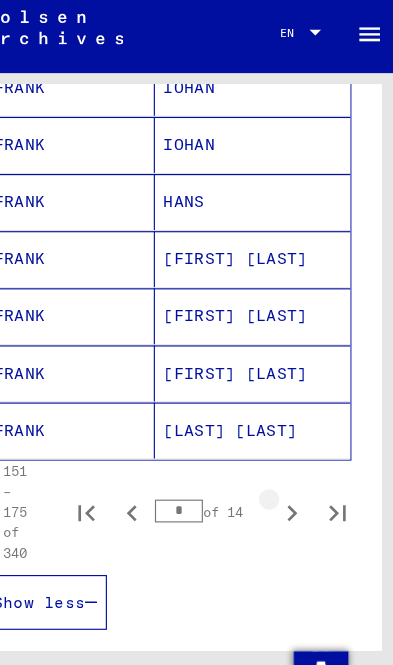 click 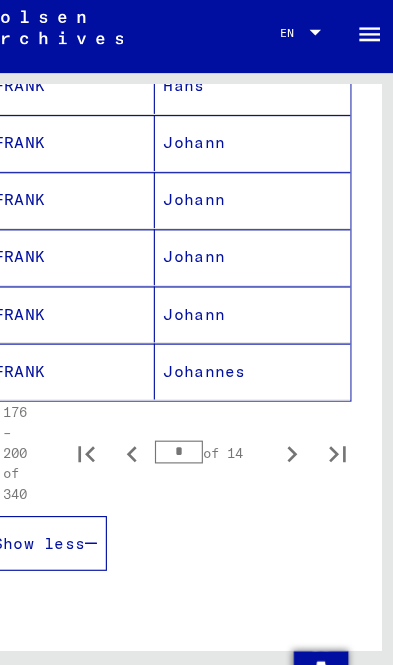 scroll, scrollTop: 1291, scrollLeft: 0, axis: vertical 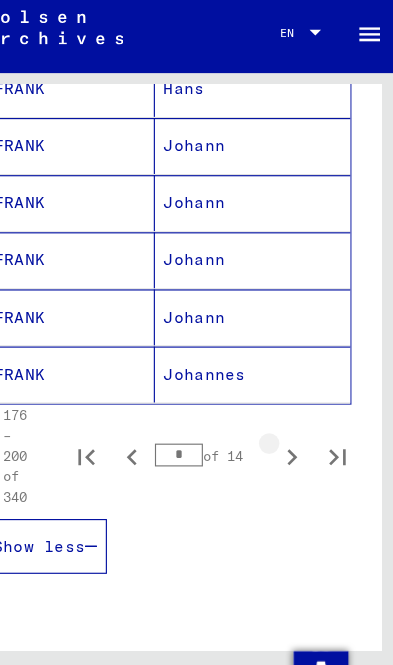 click 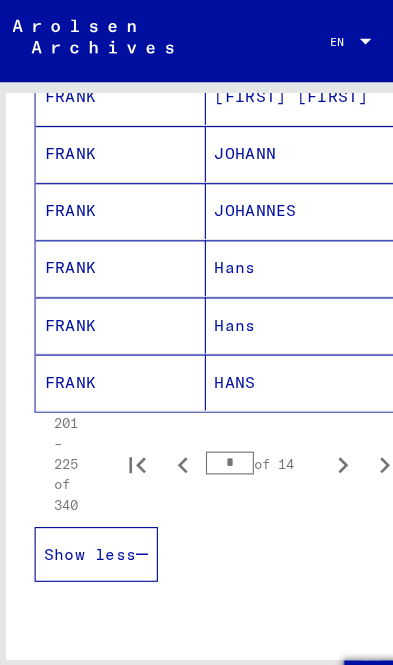 scroll, scrollTop: 1291, scrollLeft: 0, axis: vertical 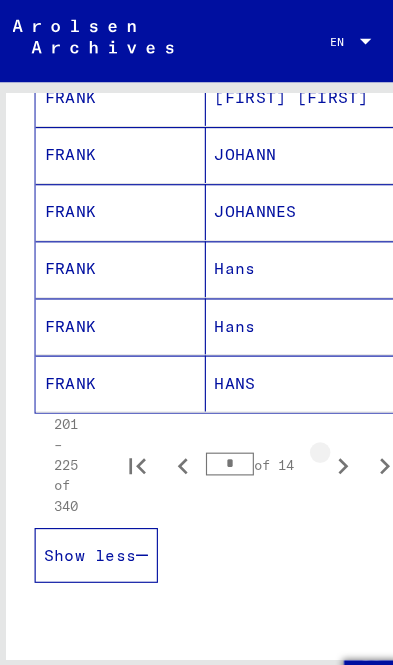 click 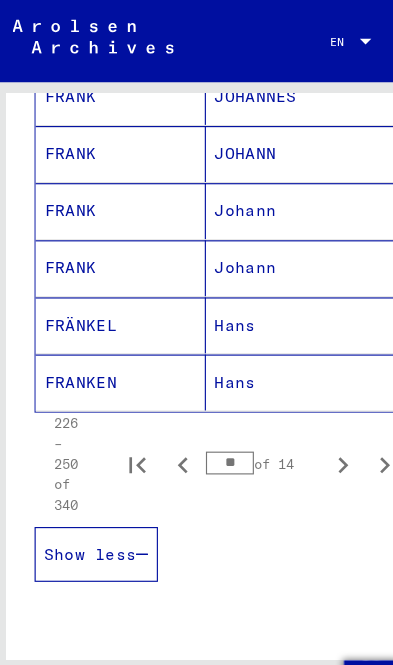 scroll, scrollTop: 1291, scrollLeft: 0, axis: vertical 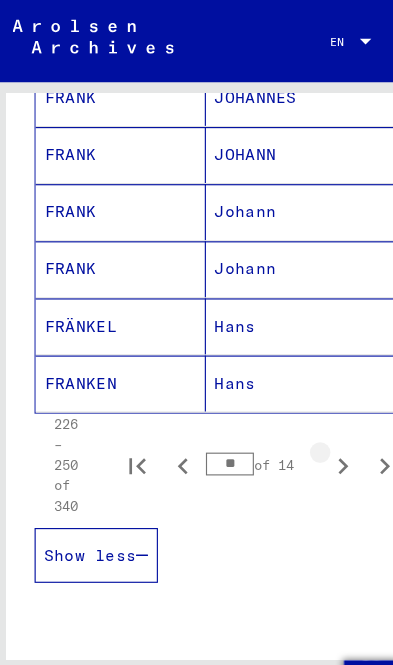 click 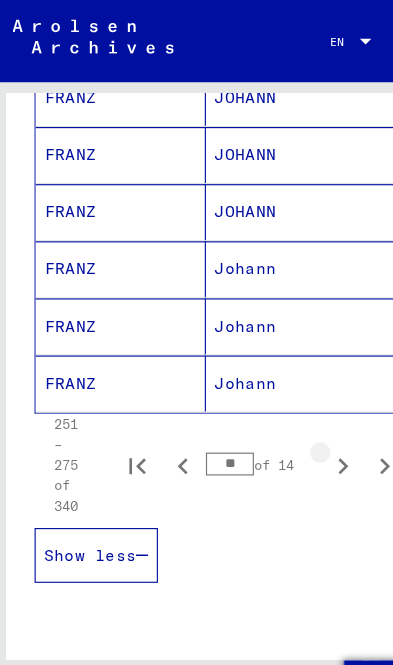 click 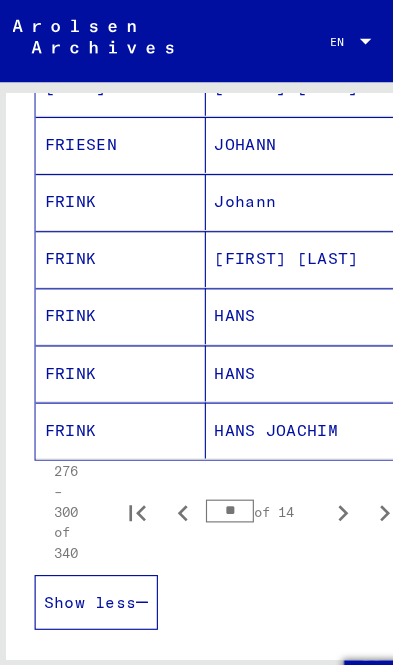 scroll, scrollTop: 1246, scrollLeft: 0, axis: vertical 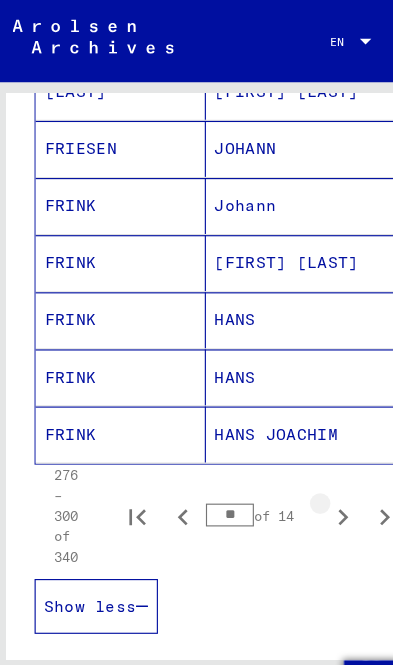 click 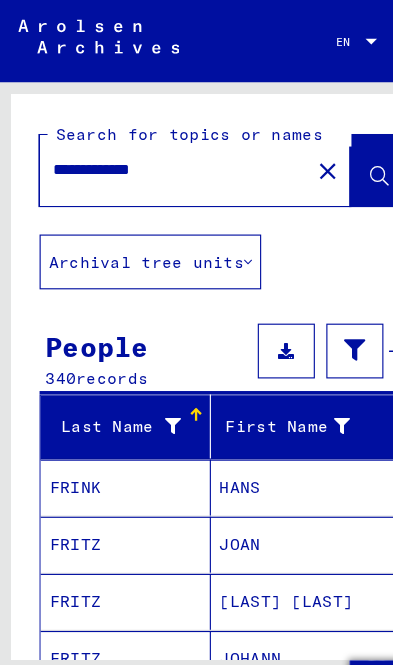 scroll, scrollTop: 0, scrollLeft: 0, axis: both 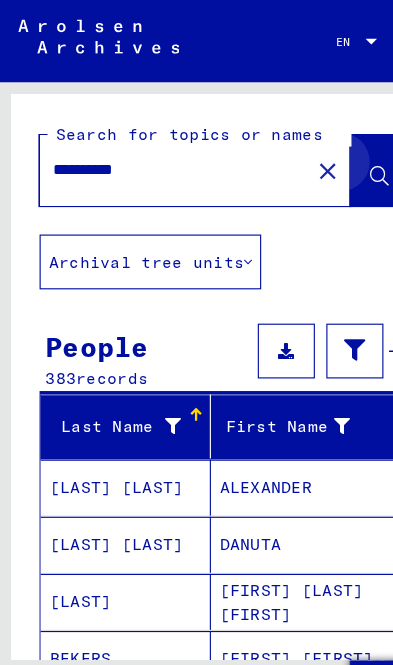 click 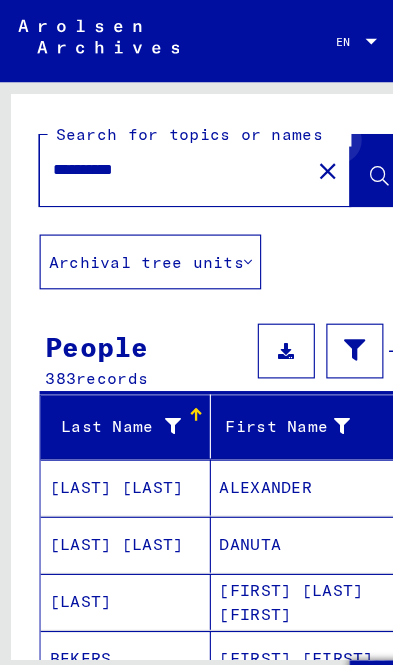 click 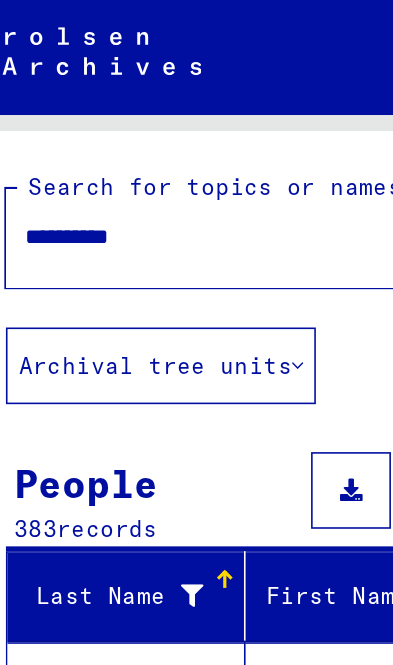 click on "**********" at bounding box center [153, 148] 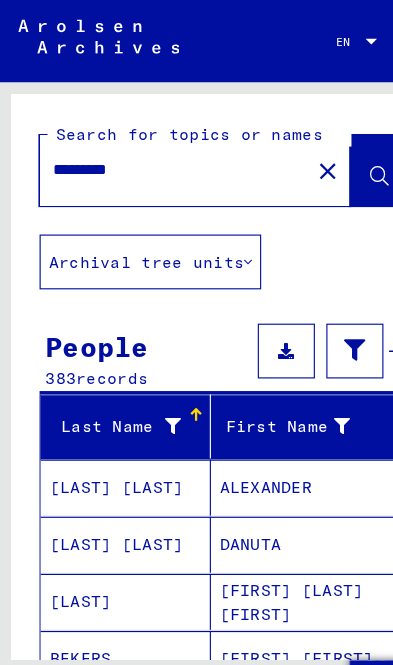 type on "**********" 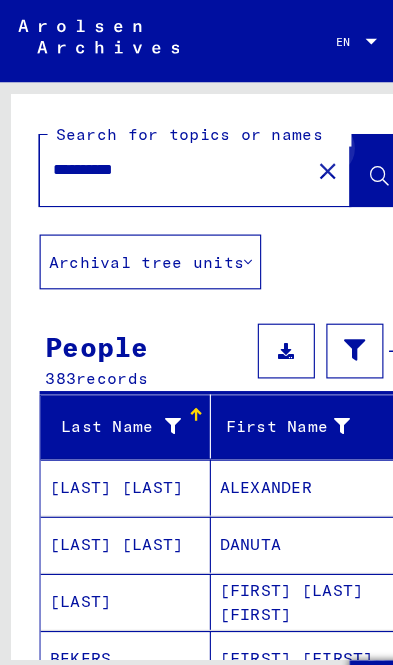click 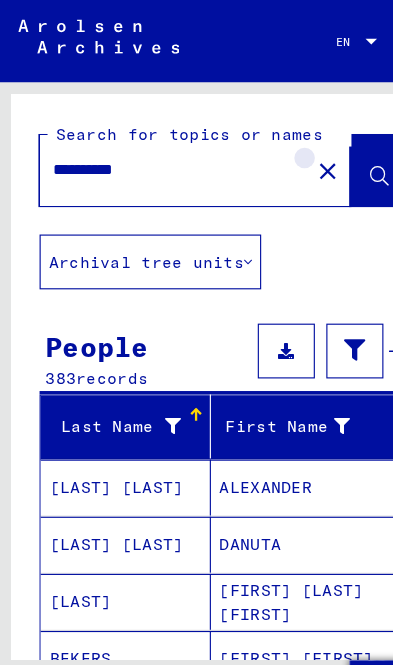 click on "close" 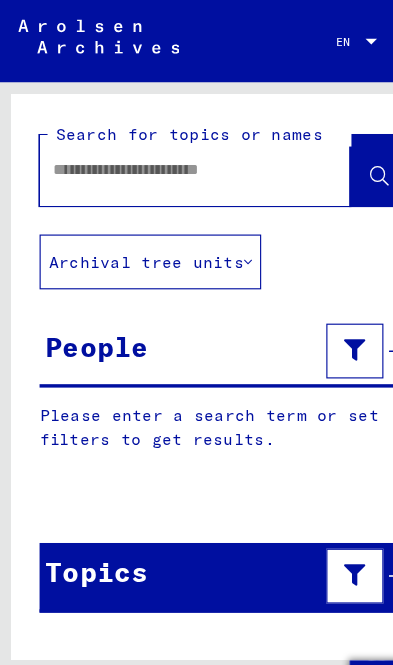 click at bounding box center [153, 148] 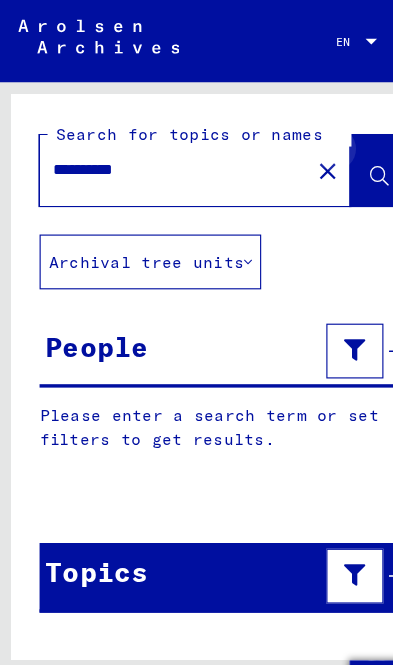 type on "**********" 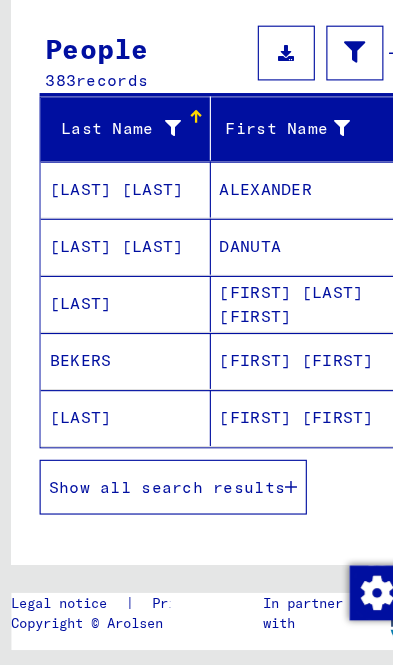 scroll, scrollTop: 192, scrollLeft: 0, axis: vertical 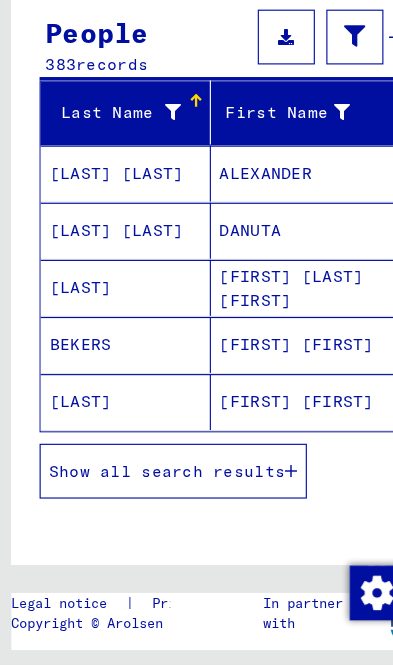 click on "Show all search results" at bounding box center [152, 495] 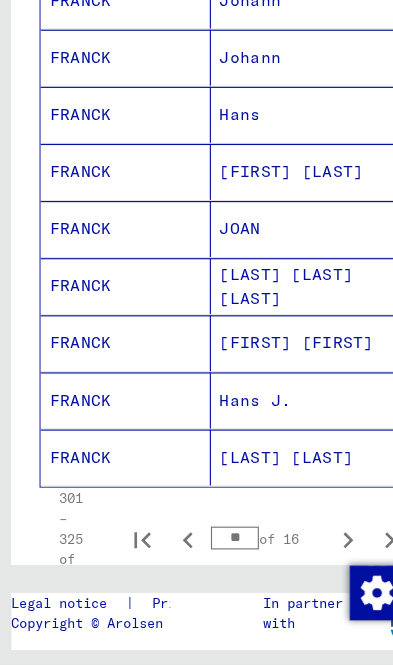 scroll, scrollTop: 1147, scrollLeft: 0, axis: vertical 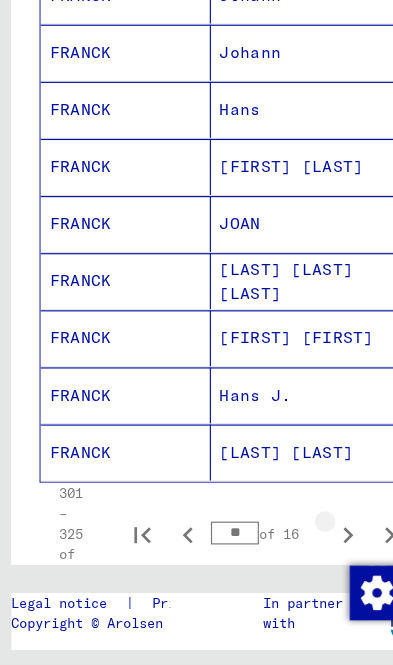 click 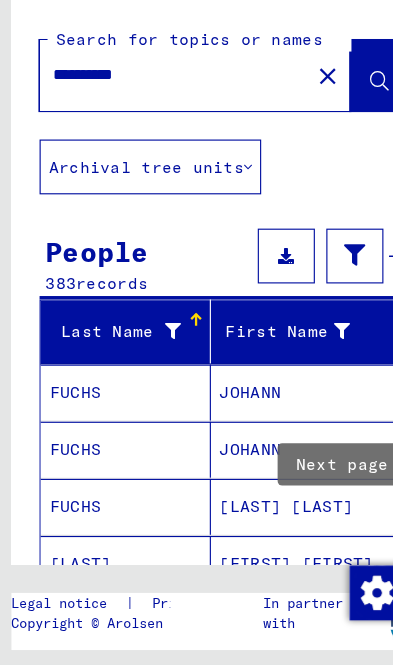 scroll, scrollTop: 0, scrollLeft: 0, axis: both 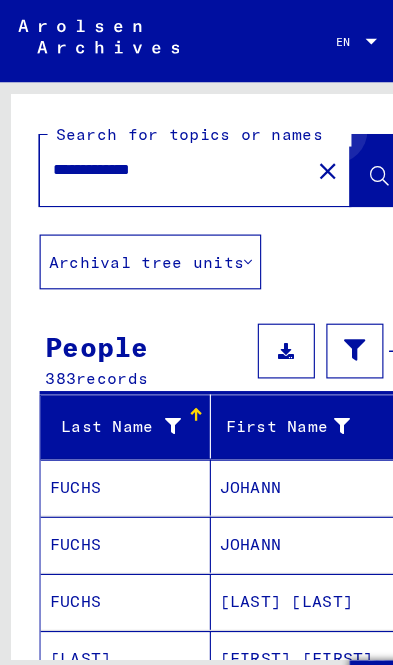 type on "**********" 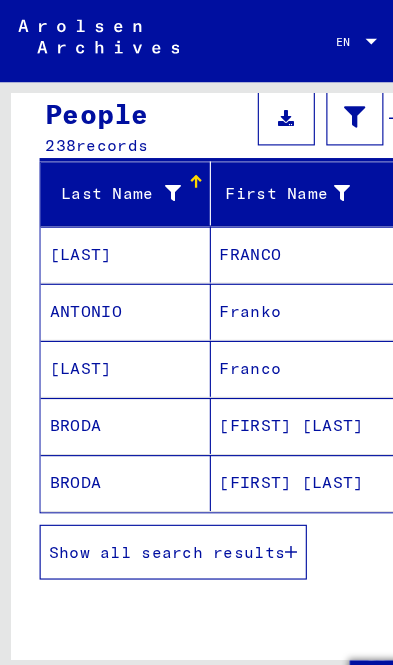 scroll, scrollTop: 217, scrollLeft: 0, axis: vertical 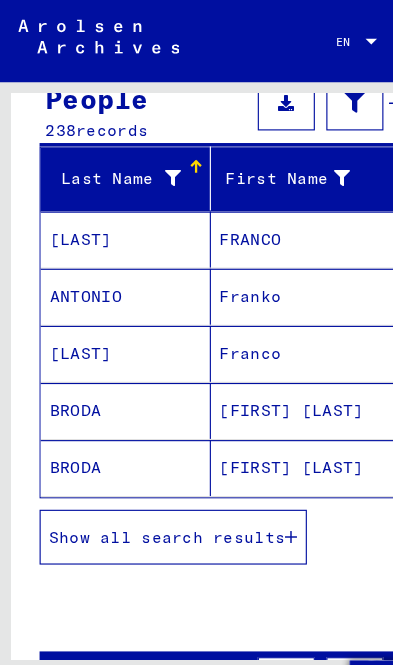 click at bounding box center (255, 470) 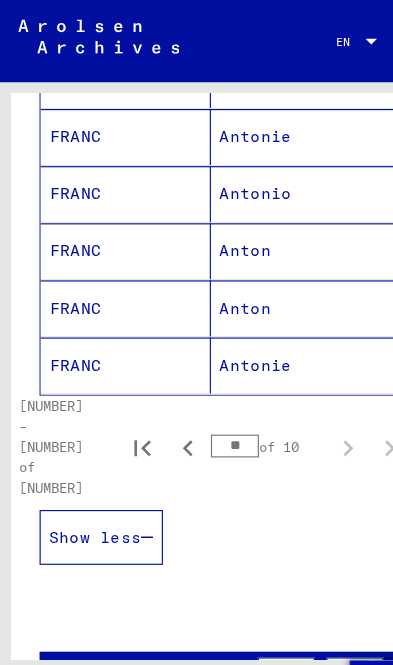 scroll, scrollTop: 1323, scrollLeft: 0, axis: vertical 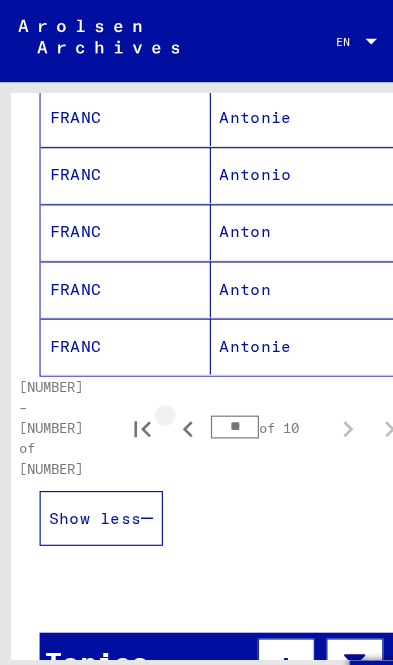 click 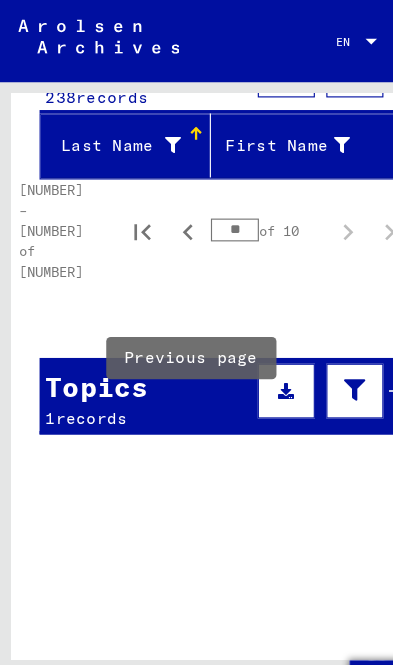 scroll, scrollTop: 140, scrollLeft: 0, axis: vertical 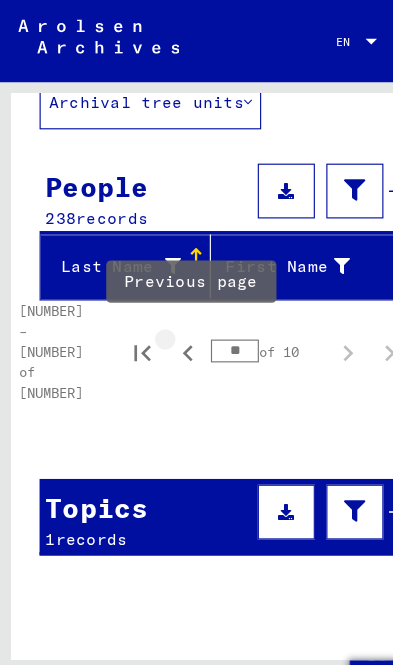 click 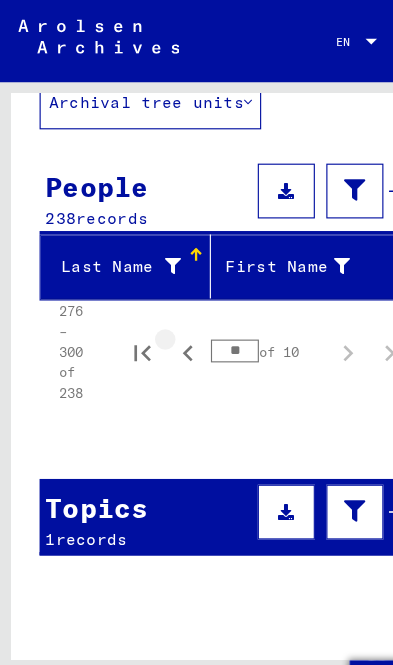 click 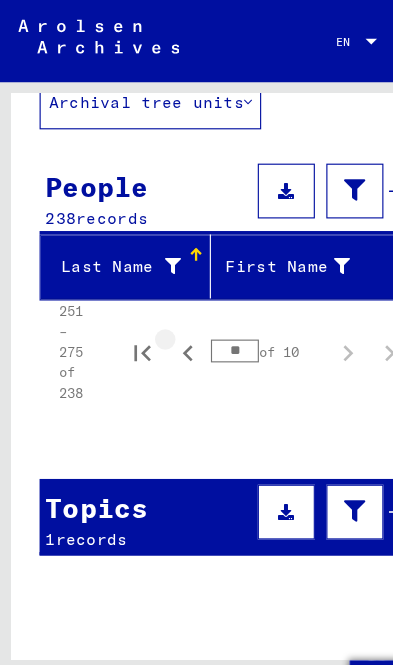 click 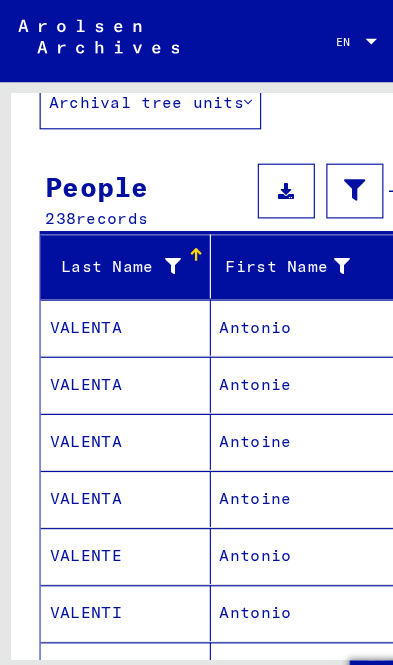 click on "VALENTA" at bounding box center (110, 386) 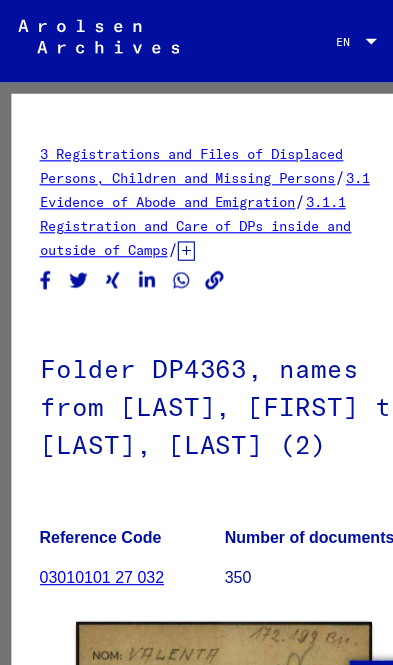 scroll, scrollTop: 0, scrollLeft: 0, axis: both 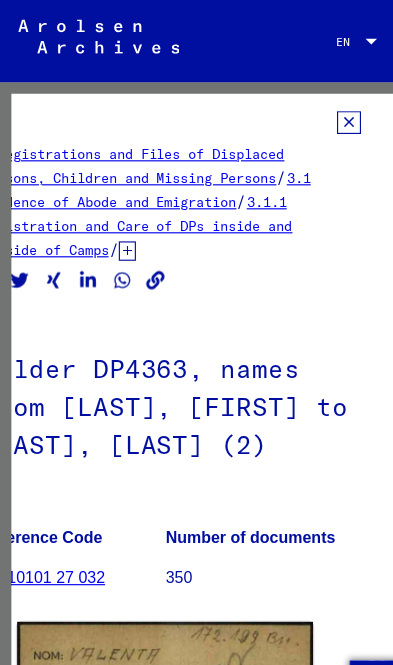 click 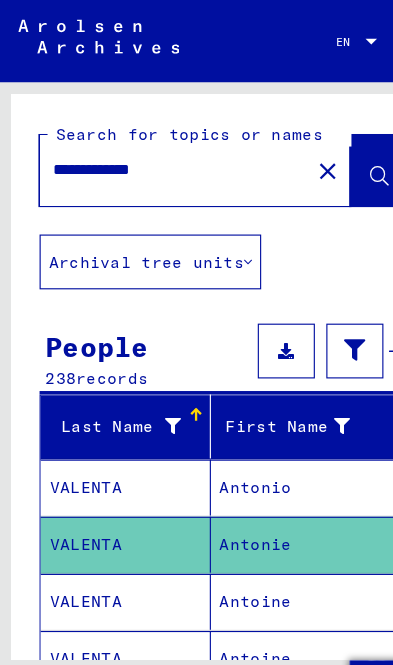 click on "**********" 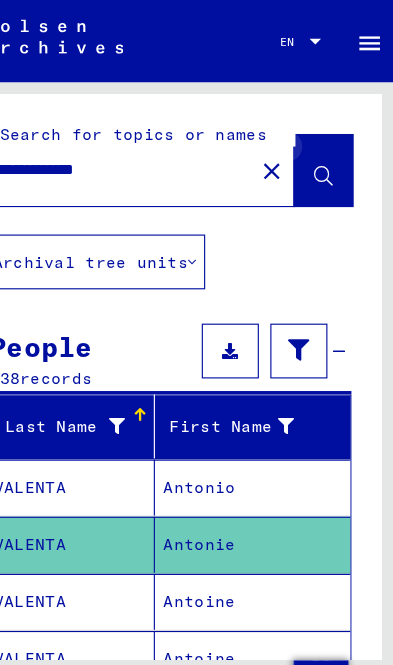 click 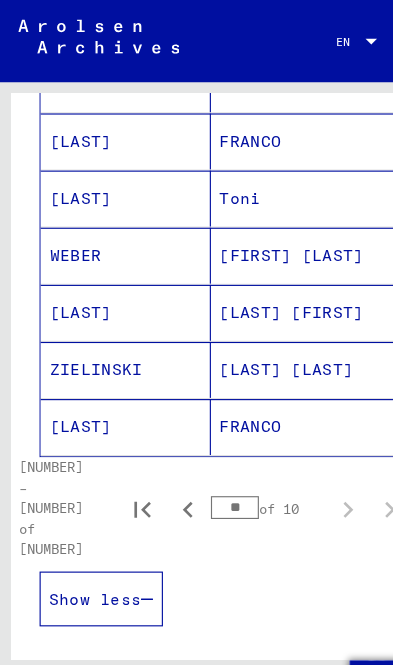 scroll, scrollTop: 665, scrollLeft: 0, axis: vertical 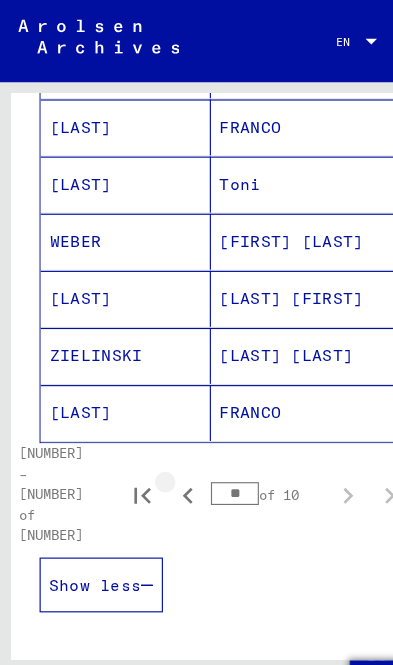 click 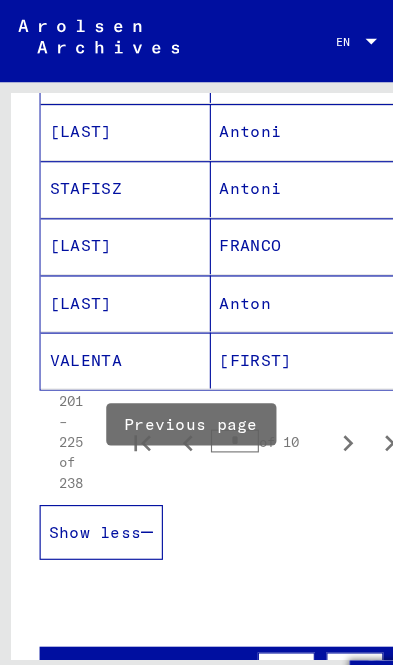 scroll, scrollTop: 1312, scrollLeft: 0, axis: vertical 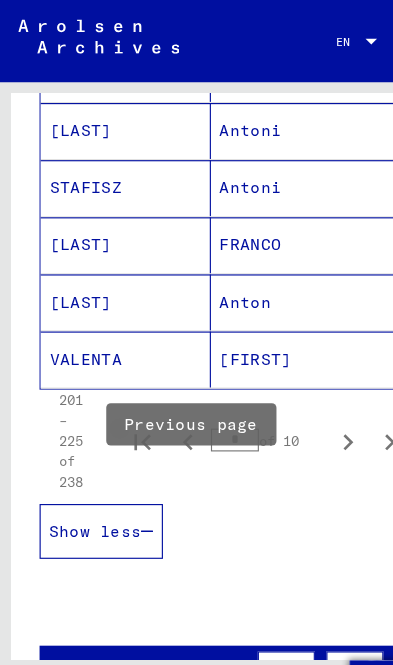 click 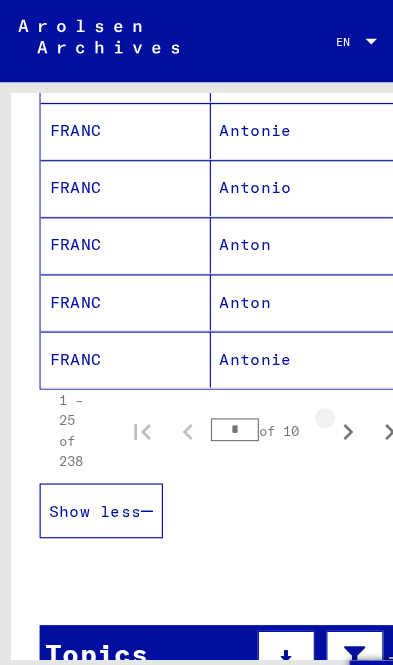 click 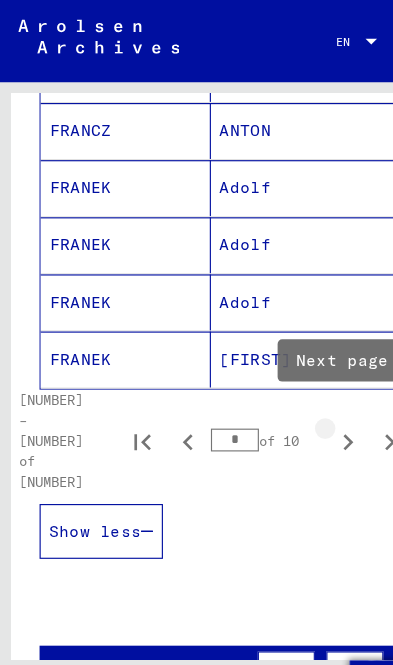 click 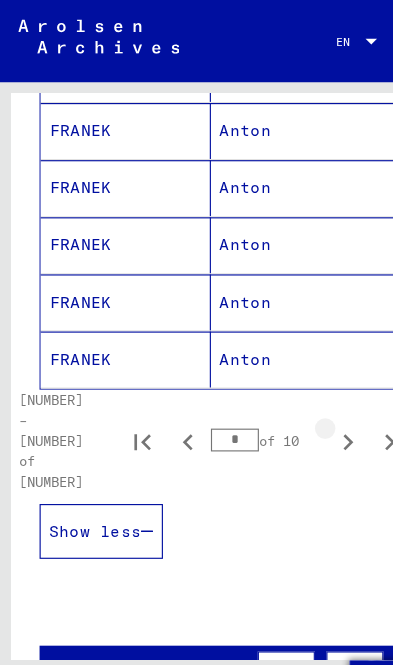 click 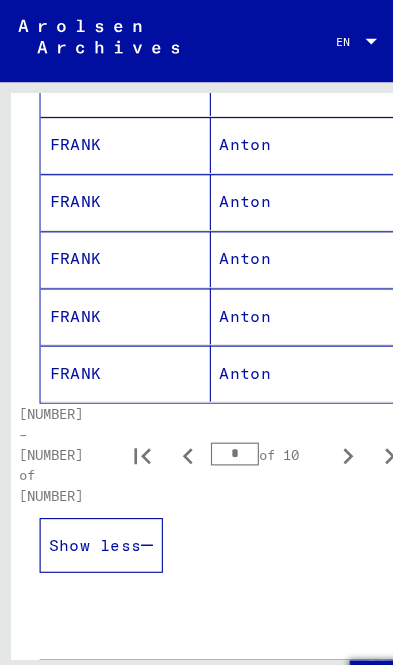 scroll, scrollTop: 1371, scrollLeft: 0, axis: vertical 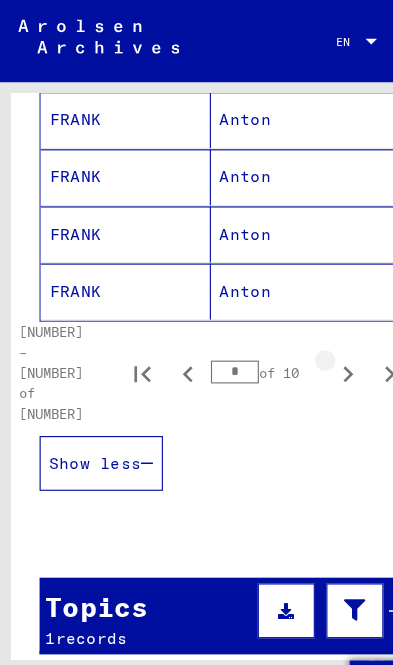click 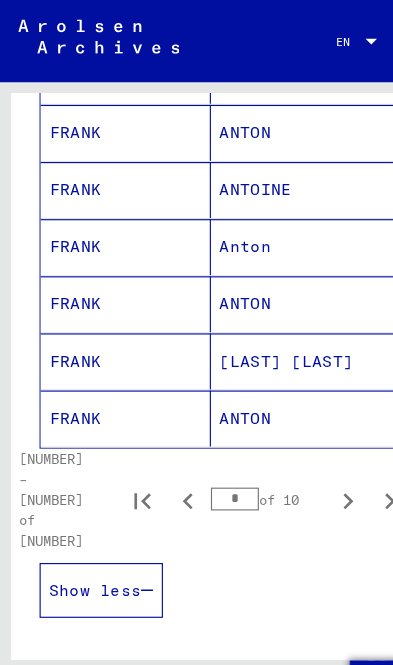 scroll, scrollTop: 1268, scrollLeft: 0, axis: vertical 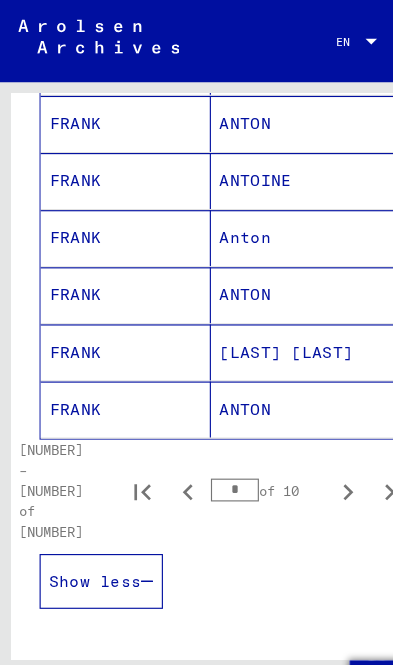 click 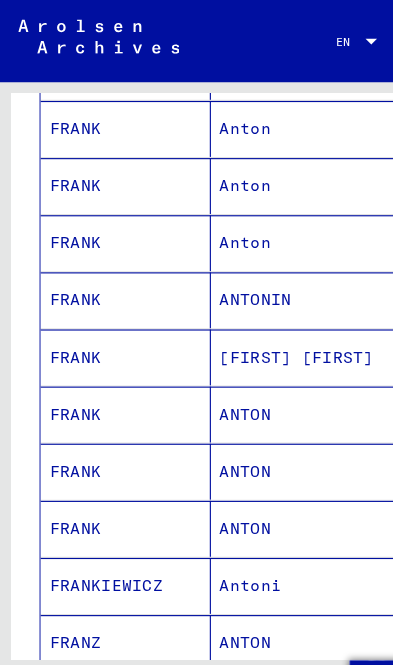 scroll, scrollTop: 465, scrollLeft: 0, axis: vertical 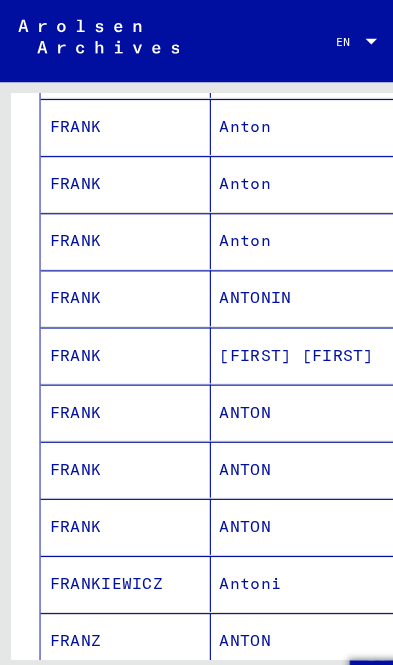 click on "ANTON" at bounding box center (271, 511) 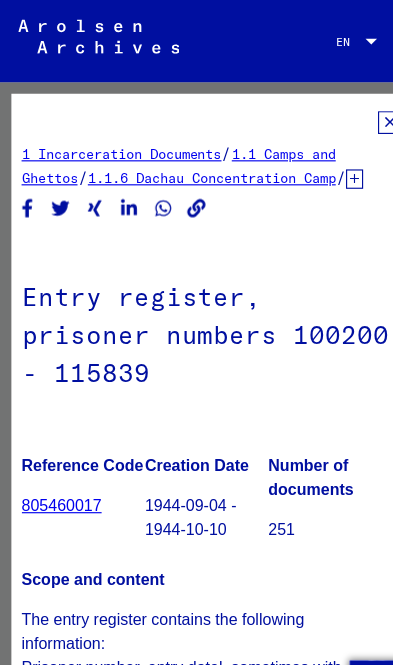 scroll, scrollTop: 0, scrollLeft: 16, axis: horizontal 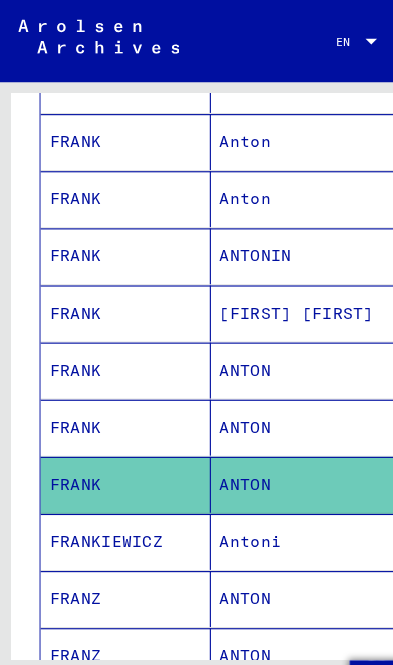 click on "ANTON" at bounding box center [271, 424] 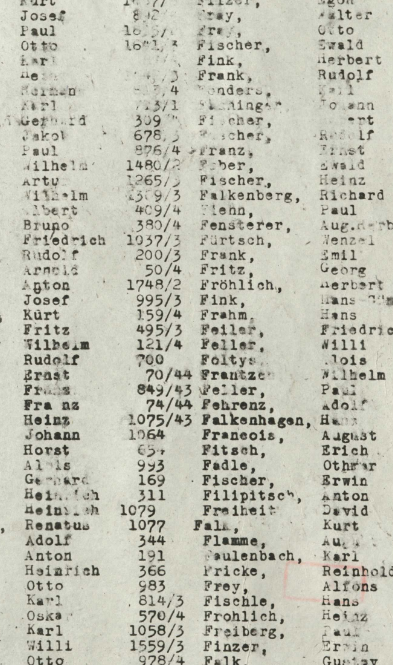 scroll, scrollTop: 716, scrollLeft: 52, axis: both 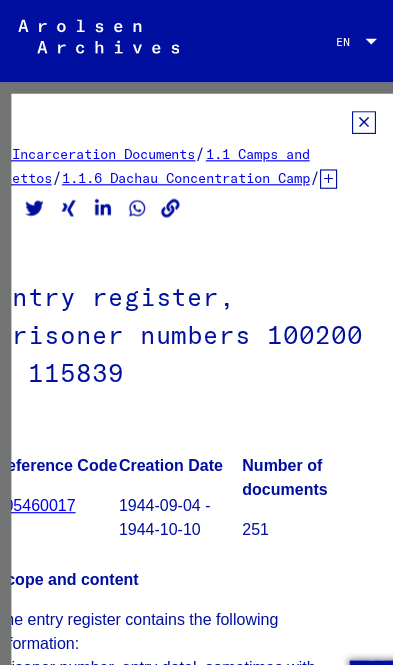 click 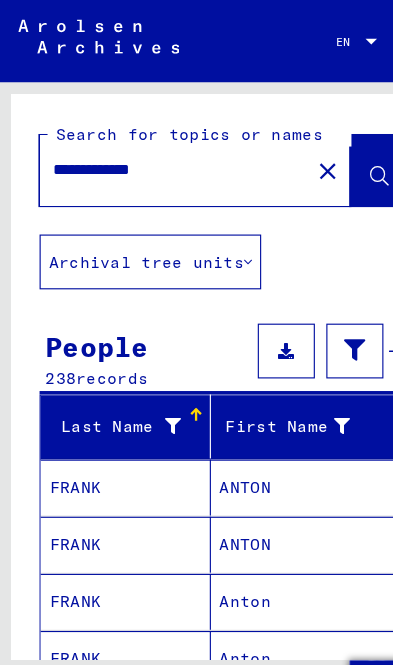 click on "**********" 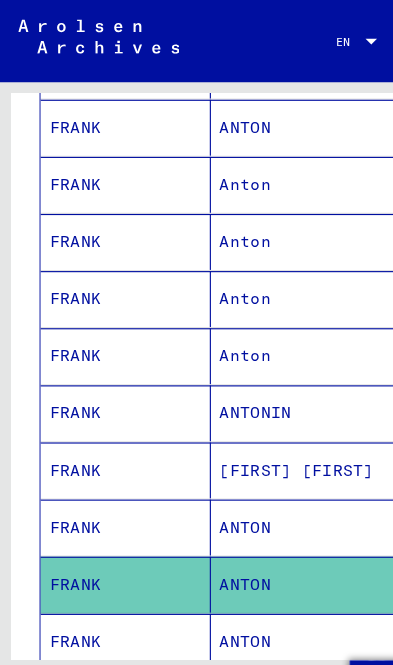 scroll, scrollTop: 384, scrollLeft: 0, axis: vertical 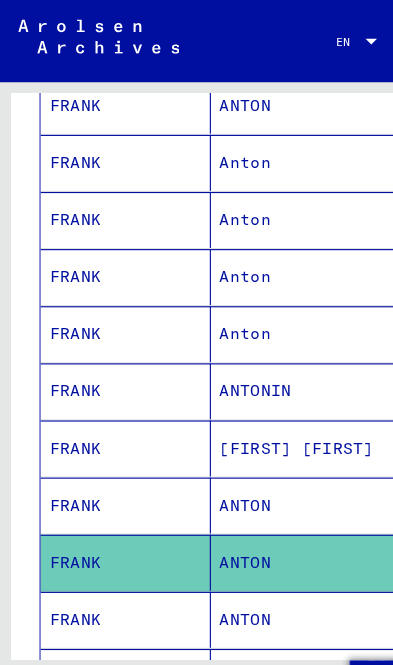 click on "ANTONIN" at bounding box center (271, 392) 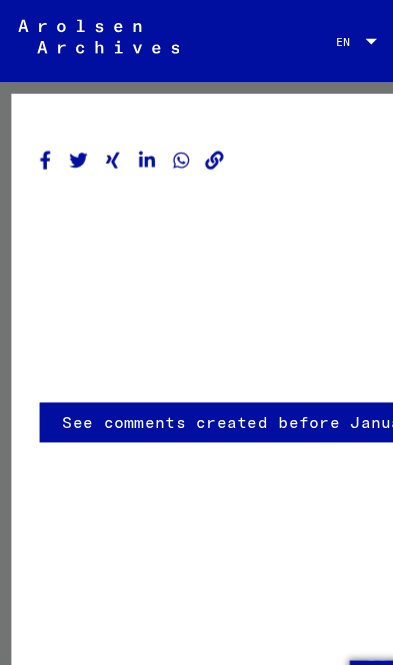 click on "See comments created before January 2022" 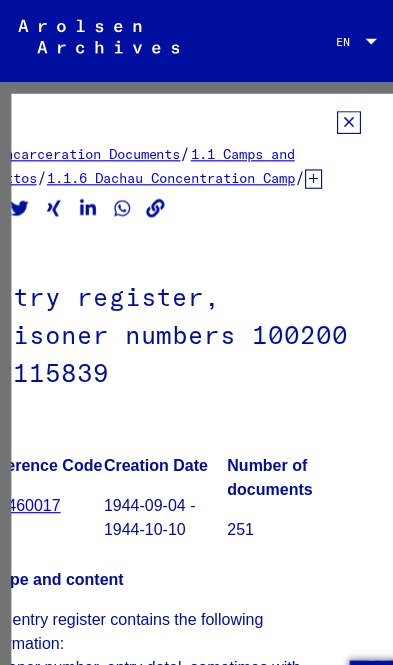 scroll, scrollTop: 0, scrollLeft: 52, axis: horizontal 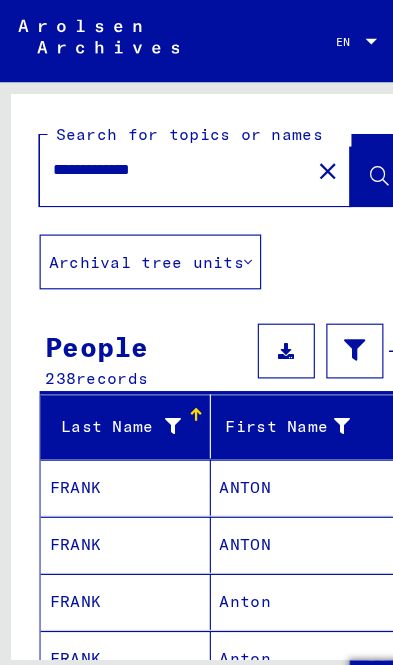 click on "**********" at bounding box center (153, 148) 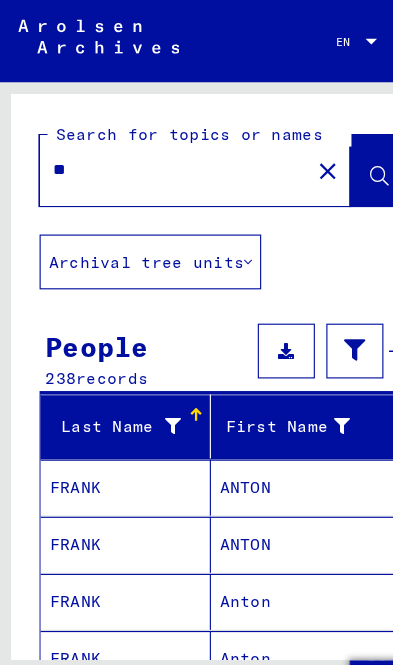 type on "*" 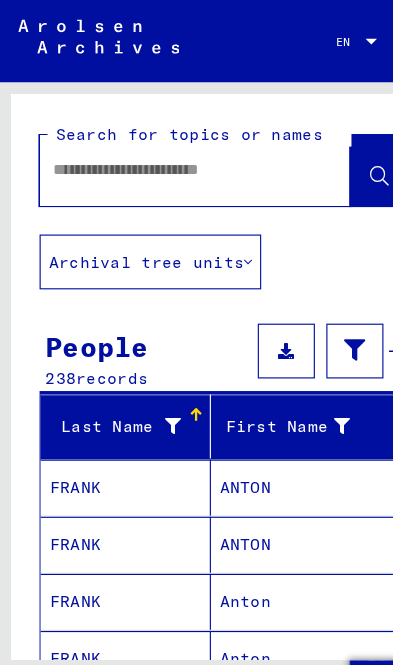 type on "*" 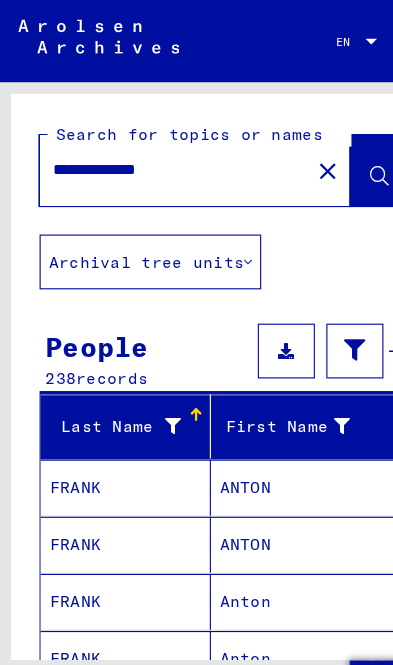 type on "**********" 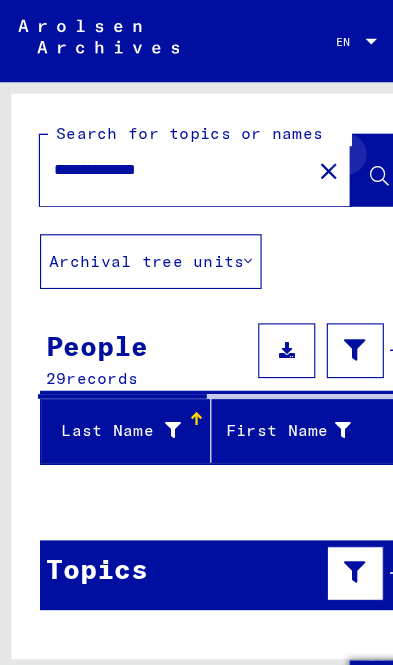 click 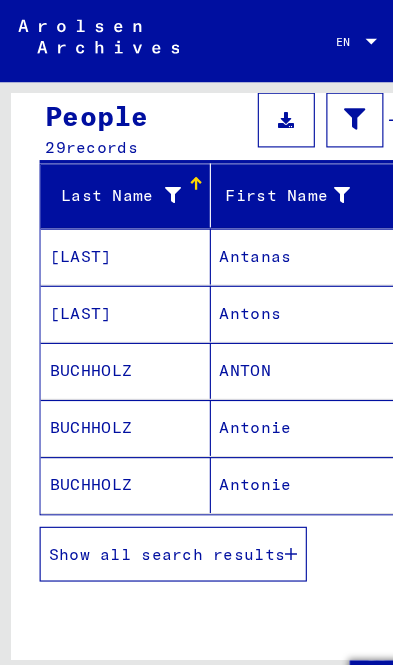 scroll, scrollTop: 201, scrollLeft: 0, axis: vertical 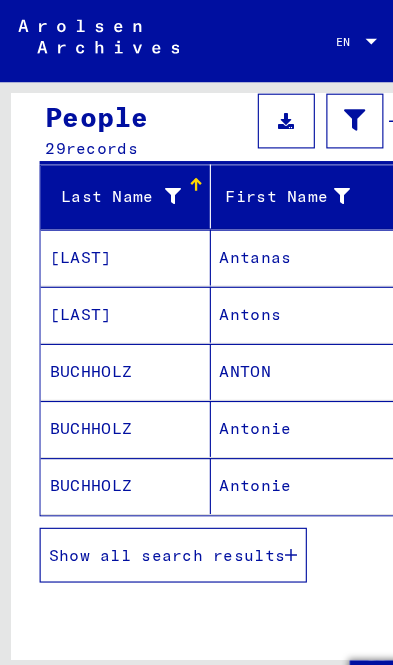 click on "ANTON" at bounding box center (271, 375) 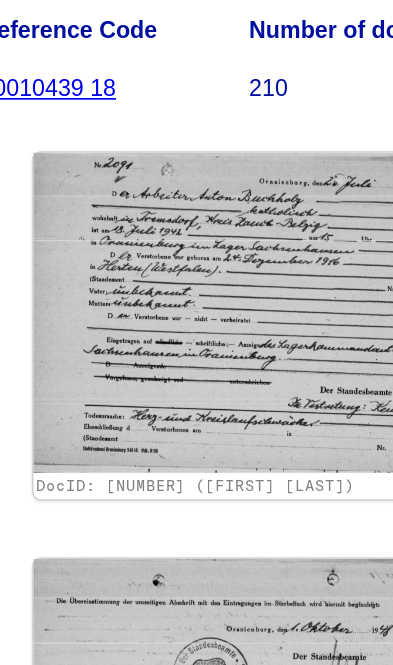 scroll, scrollTop: 258, scrollLeft: 15, axis: both 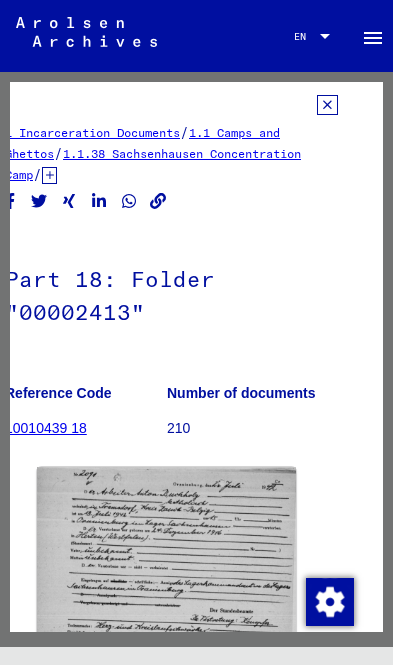 click 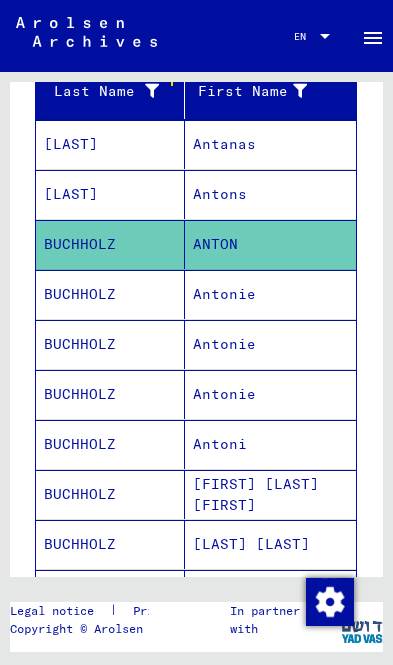 scroll, scrollTop: 285, scrollLeft: 0, axis: vertical 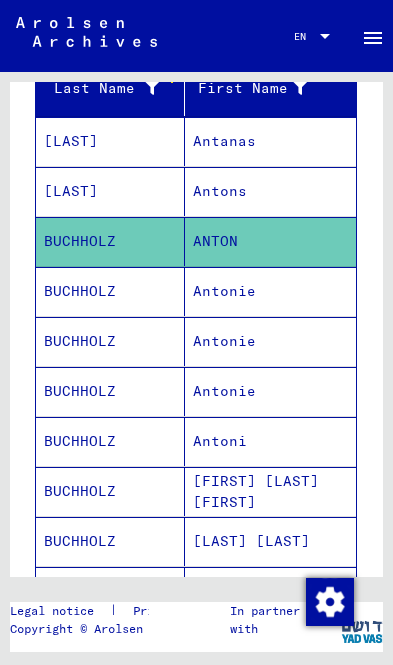 click on "Antonie" at bounding box center [271, 341] 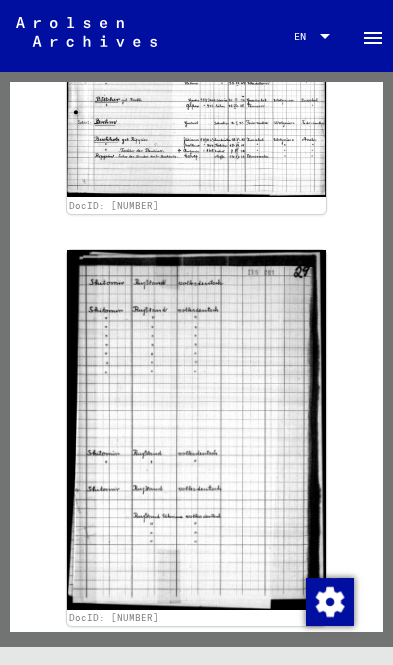 scroll, scrollTop: 915, scrollLeft: 0, axis: vertical 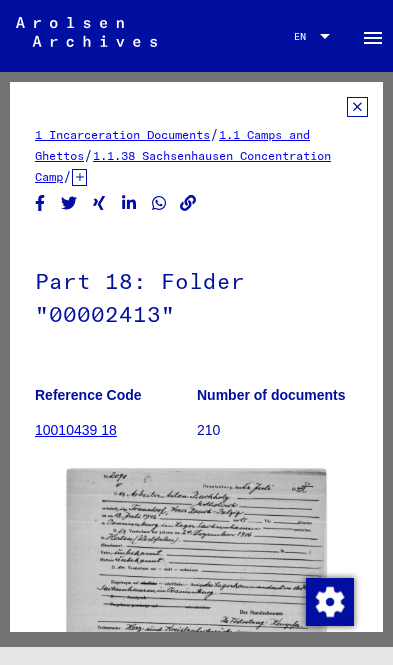 click 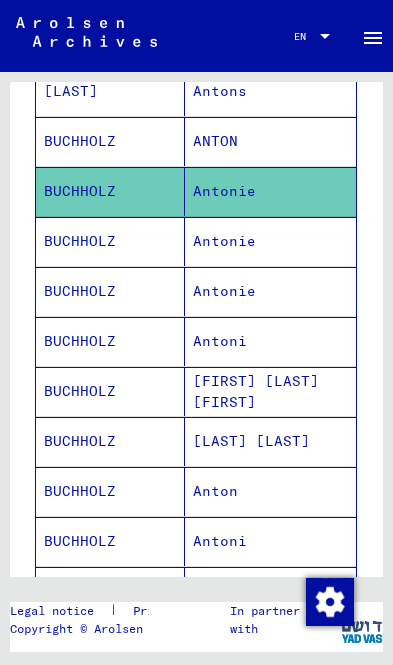 scroll, scrollTop: 382, scrollLeft: 0, axis: vertical 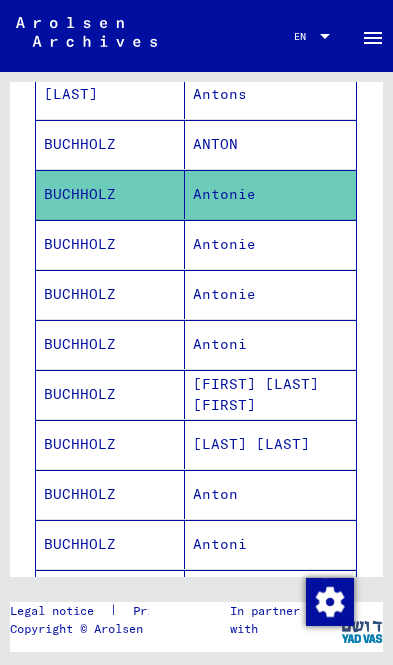 click on "Antoni" at bounding box center [271, 394] 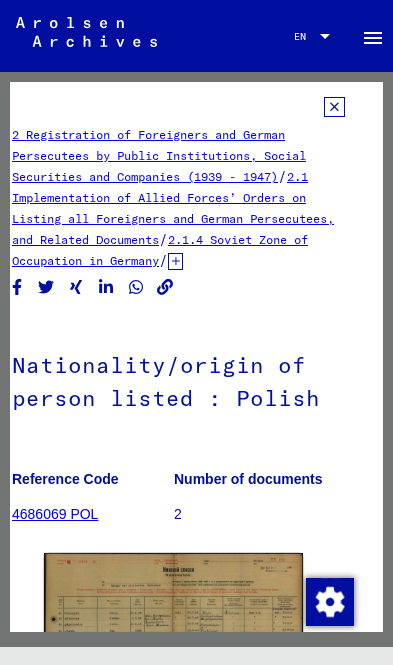 scroll, scrollTop: 0, scrollLeft: 23, axis: horizontal 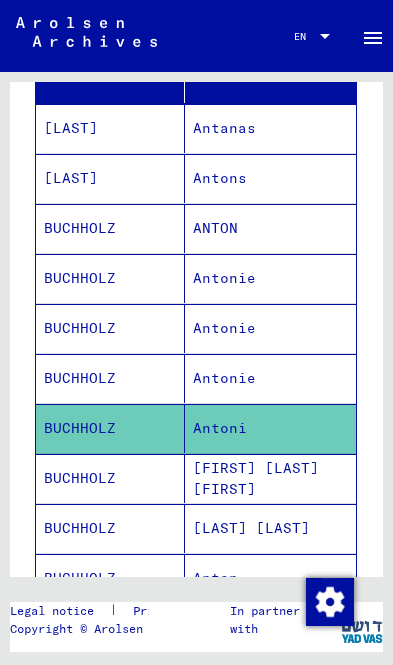 click on "Antonie" at bounding box center (271, 428) 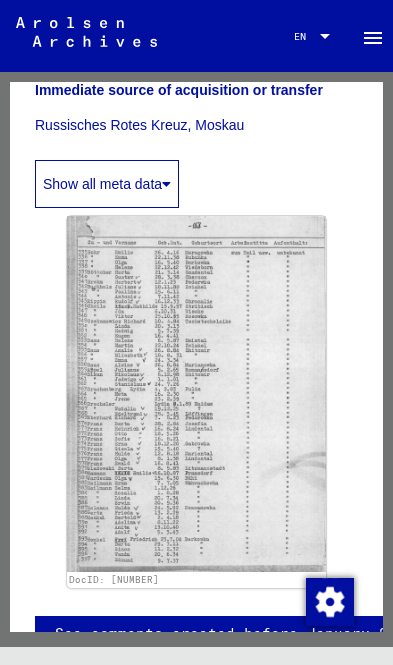 scroll, scrollTop: 713, scrollLeft: 0, axis: vertical 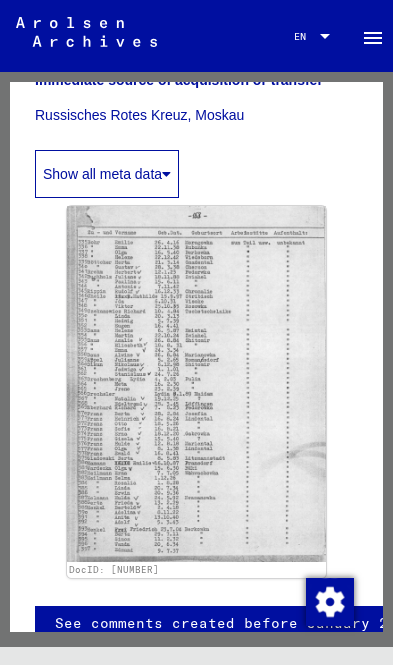 click on "2 Registration of Foreigners and German Persecutees by Public Institutions, Social Securities and Companies ([YEAR] - [YEAR])   /   2.1 Implementation of Allied Forces’ Orders on Listing all Foreigners and German Persecutees, and Related Documents   /   2.1.3 French Zone of Occupation in Germany   /   2.1.3.1 Lists of all persons of United Nations and other foreigners, German Jews and stateless persons; French Zone   /  Lists of names pertaining to foreigners who were staying on the former territory of the Reich Reference Code [NUMBER] Creation Date [YEAR] - [YEAR] Number of documents [NUMBER] Scope and content Lists of names pertaining to foreigners who were staying on the former territory of the Reich Immediate source of acquisition or transfer Russisches Rotes Kreuz, Moskau Show all meta data  DocID: [NUMBER] See comments created before [YEAR]" 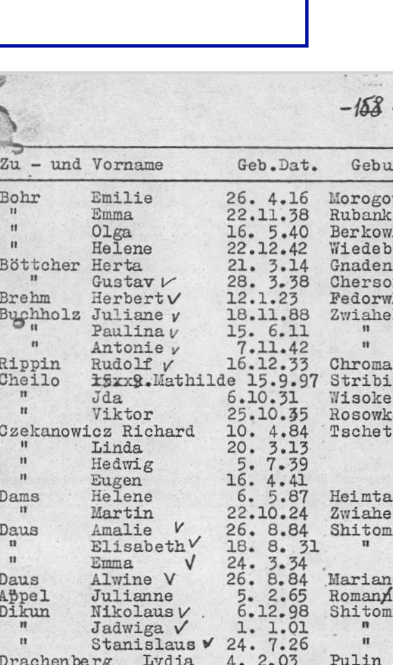 scroll, scrollTop: 571, scrollLeft: 52, axis: both 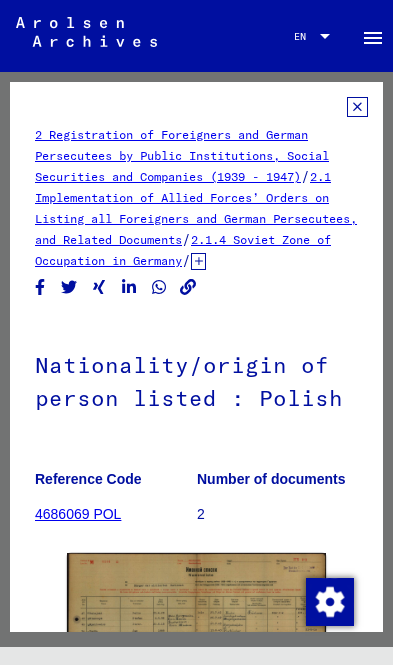 click 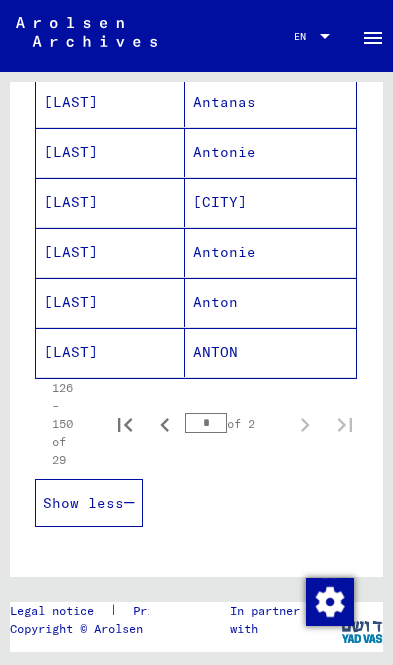 scroll, scrollTop: 1288, scrollLeft: 0, axis: vertical 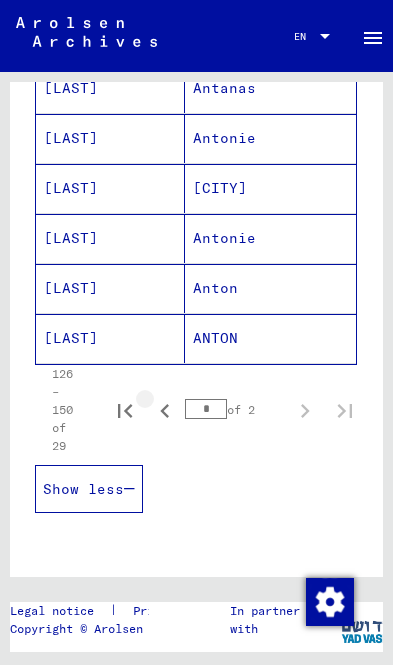 click 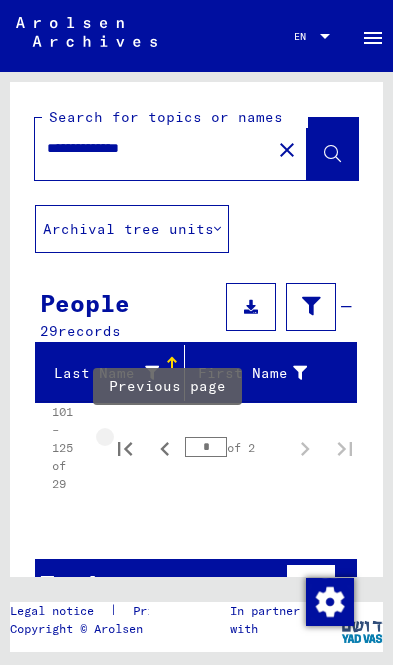 click 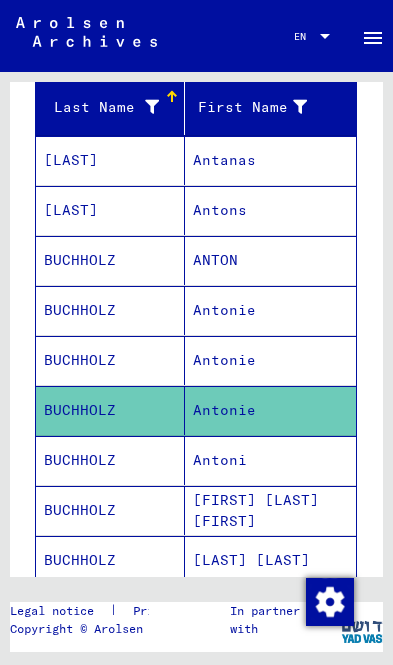 scroll, scrollTop: 267, scrollLeft: 0, axis: vertical 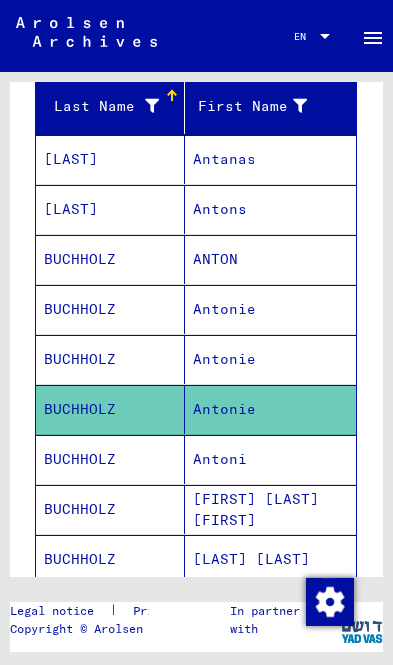 click on "Antoni" at bounding box center (271, 509) 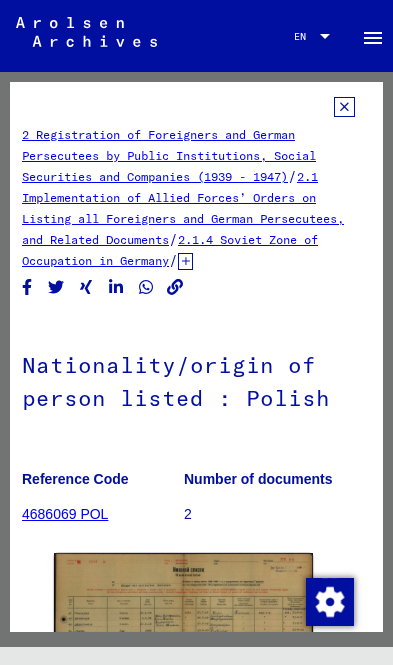 scroll, scrollTop: 0, scrollLeft: 12, axis: horizontal 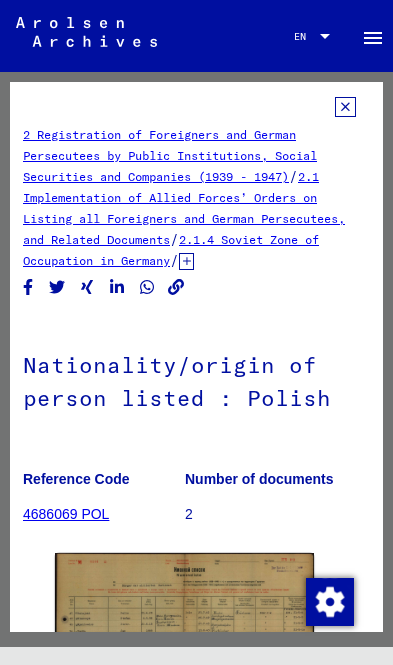 click 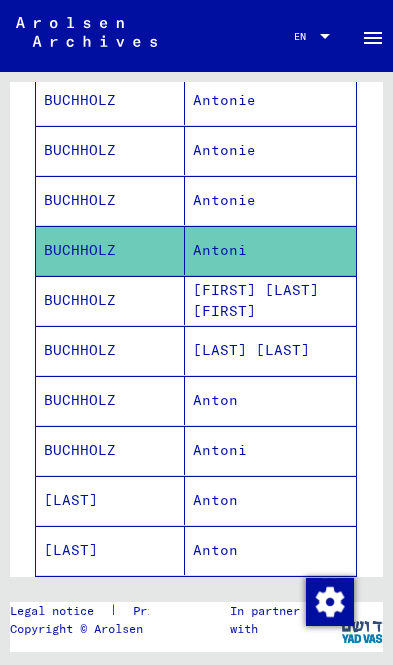 scroll, scrollTop: 507, scrollLeft: 0, axis: vertical 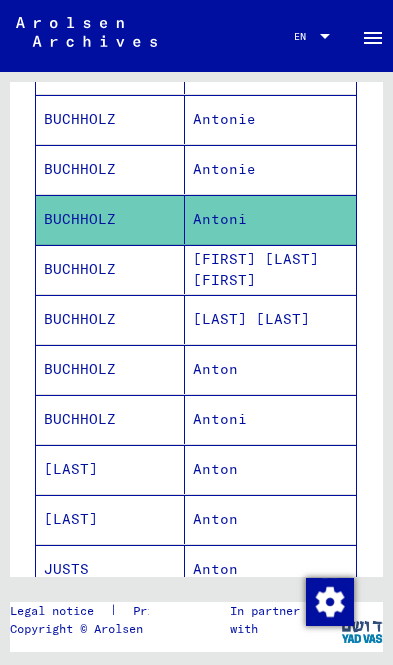 click on "Anton" at bounding box center (271, 419) 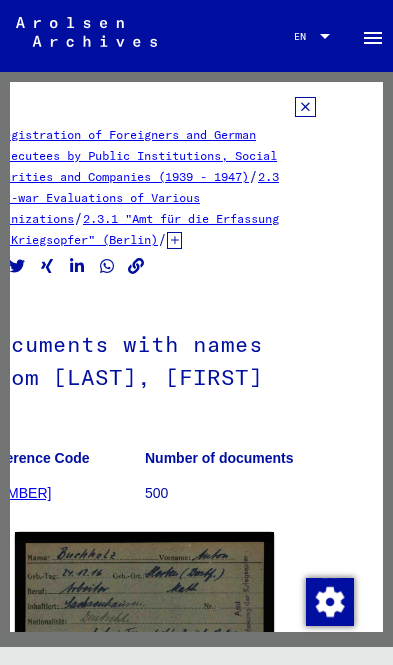 scroll, scrollTop: 0, scrollLeft: 52, axis: horizontal 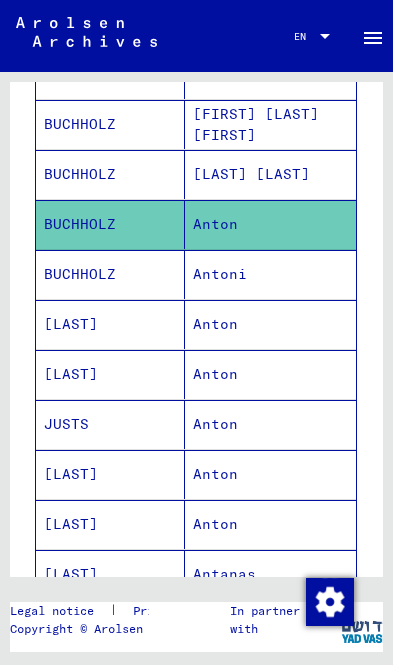 click on "Antoni" at bounding box center [271, 324] 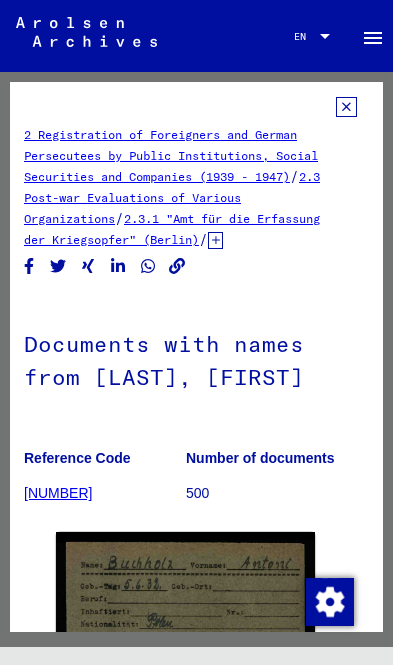 scroll, scrollTop: 0, scrollLeft: 11, axis: horizontal 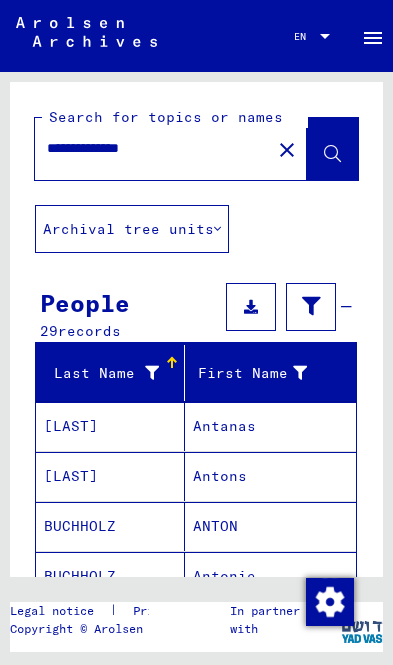 click on "**********" at bounding box center (153, 148) 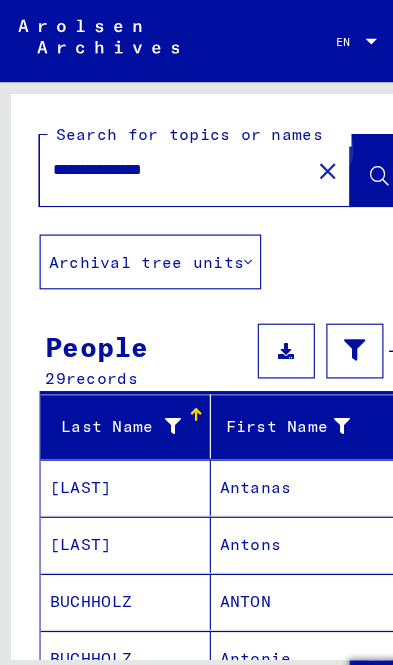 type on "**********" 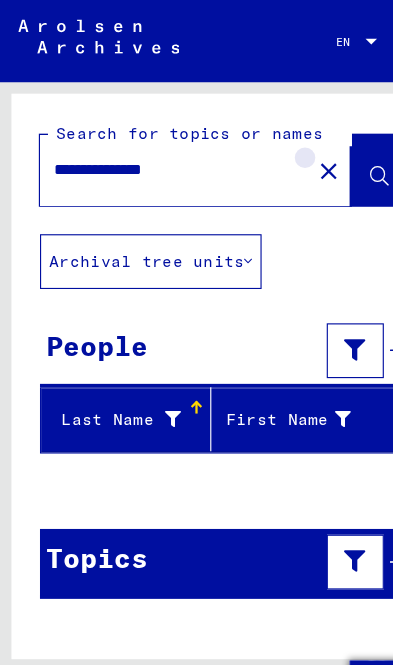 click on "close" 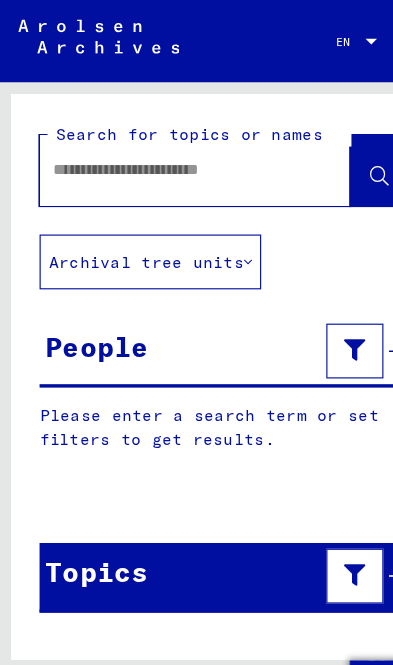 click 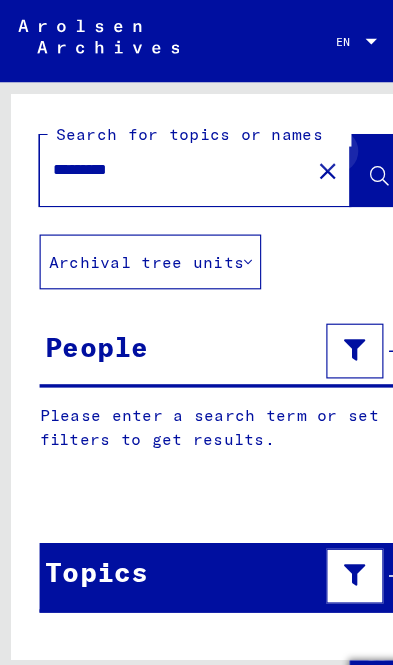 type on "********" 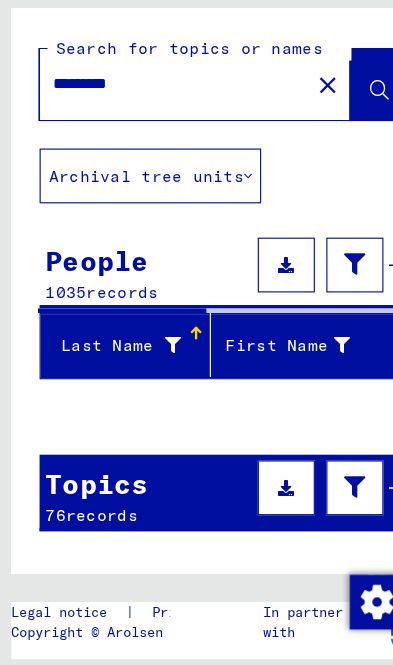 click at bounding box center [251, 502] 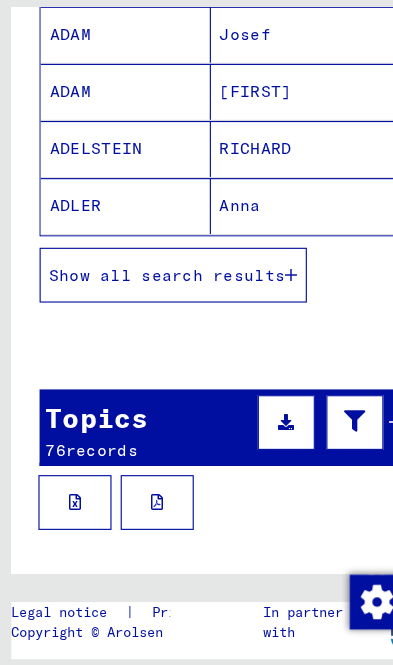 scroll, scrollTop: 405, scrollLeft: 0, axis: vertical 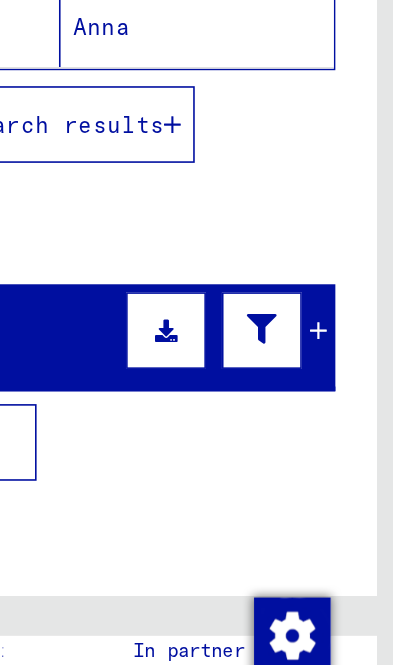 click on "Topics 76  records" at bounding box center [196, 415] 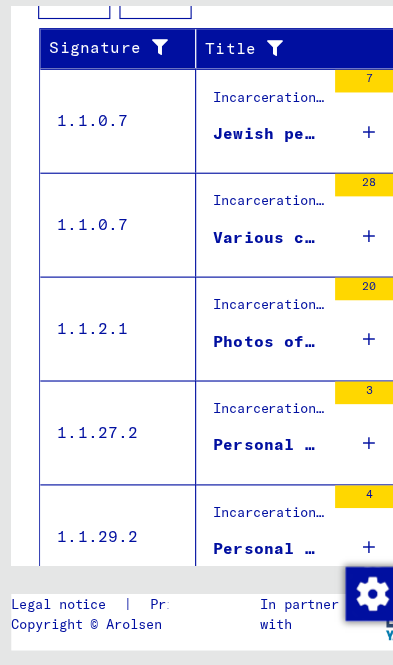 scroll, scrollTop: 816, scrollLeft: 0, axis: vertical 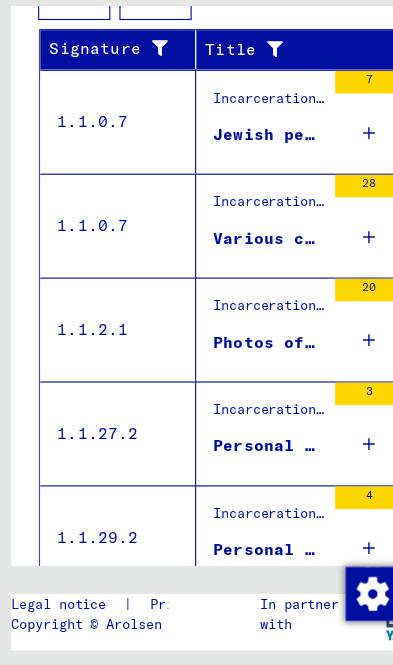 click on "Show all search results" at bounding box center (146, 633) 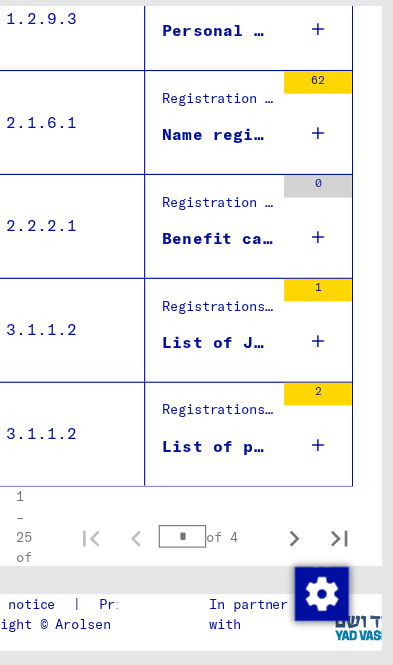 scroll, scrollTop: 2370, scrollLeft: 0, axis: vertical 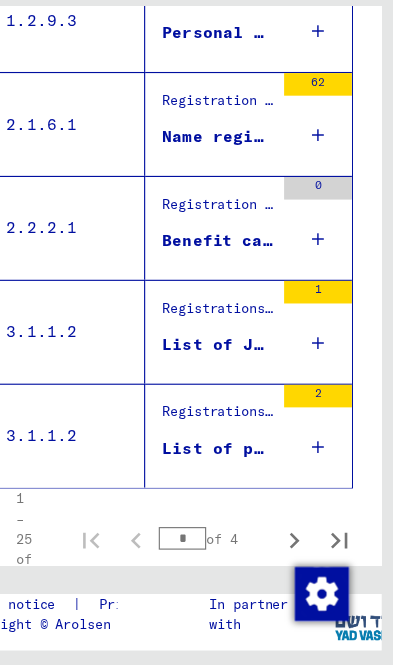 click on "Registrations and Files of Displaced Persons, Children and Missing Persons / Evidence of Abode and Emigration / Registration and Care of DPs inside and outside of Camps / DP Registration Lists of DP Camps List of people, living in the community of [CITY], who were forcibly deported from [COUNTRY] ([DATE]) 2" at bounding box center [265, 462] 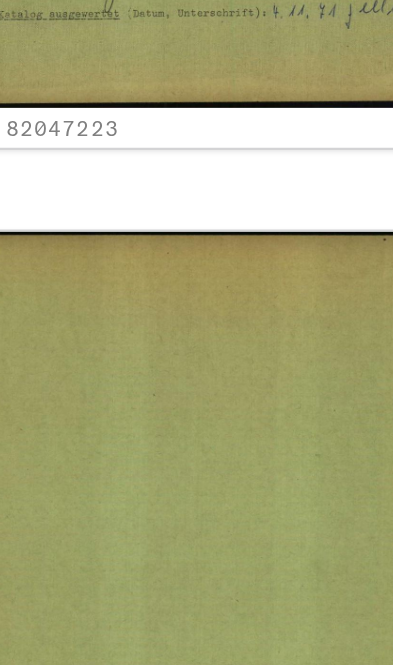 scroll, scrollTop: 943, scrollLeft: 0, axis: vertical 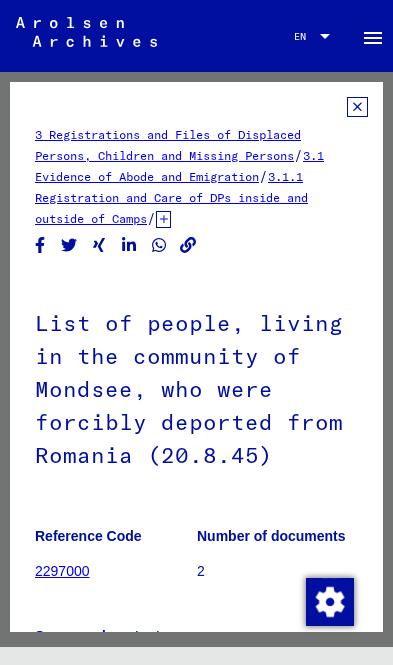 click 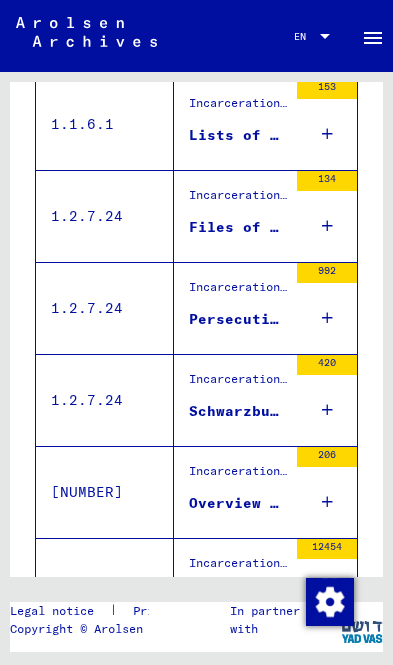 scroll, scrollTop: 1875, scrollLeft: 0, axis: vertical 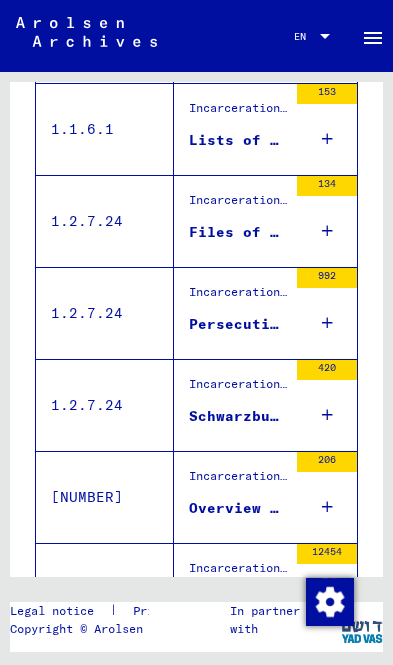 click on "Incarceration Documents / Miscellaneous / Persecution actions especially outside of the German Reich" at bounding box center [238, 297] 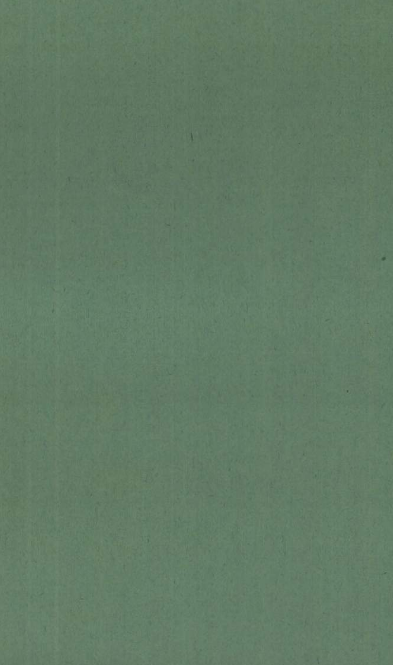 scroll, scrollTop: 1683, scrollLeft: 0, axis: vertical 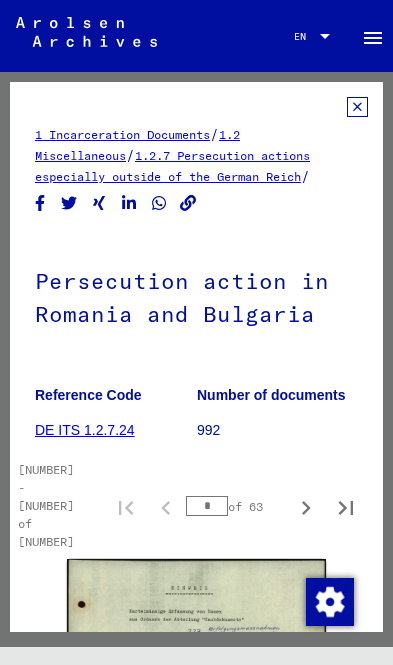 click on "[NUMBER] Incarceration Documents   /   [NUMBER] Miscellaneous   /   [NUMBER] Persecution actions especially outside of the German Reich   /  Persecution action in [COUNTRY] and [COUNTRY]  Reference Code DE ITS [NUMBER] Number of documents [NUMBER] [NUMBER] – [NUMBER] of [NUMBER]  *  of [NUMBER]  DocID: [NUMBER] DocID: [NUMBER] DocID: [NUMBER] DocID: [NUMBER] DocID: [NUMBER] DocID: [NUMBER] DocID: [NUMBER] DocID: [NUMBER] DocID: [NUMBER] DocID: [NUMBER] DocID: [NUMBER] DocID: [NUMBER] DocID: [NUMBER] DocID: [NUMBER] DocID: [NUMBER] DocID: [NUMBER] DocID: [NUMBER] DocID: [NUMBER] DocID: [NUMBER] DocID: [NUMBER] DocID: [NUMBER] DocID: [NUMBER] DocID: [NUMBER] DocID: [NUMBER] DocID: [NUMBER] DocID: [NUMBER] DocID: [NUMBER] DocID: [NUMBER] DocID: [NUMBER] DocID: [NUMBER] DocID: [NUMBER]  [NUMBER] – [NUMBER] of [NUMBER]  *  of [NUMBER]  See comments created before January [YEAR]" 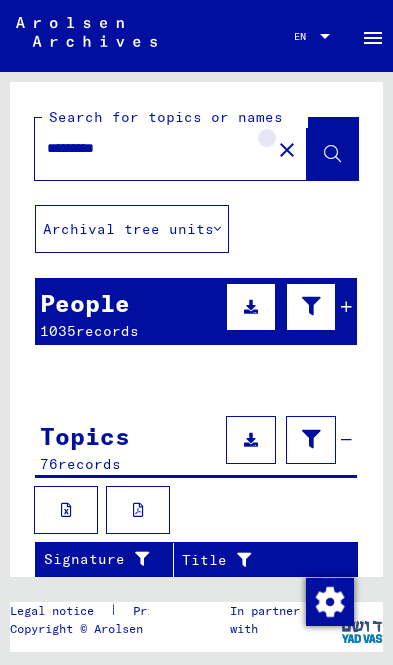 click on "close" 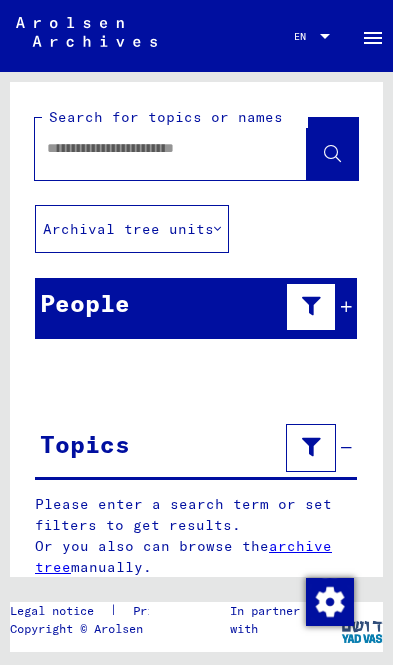 click at bounding box center (153, 148) 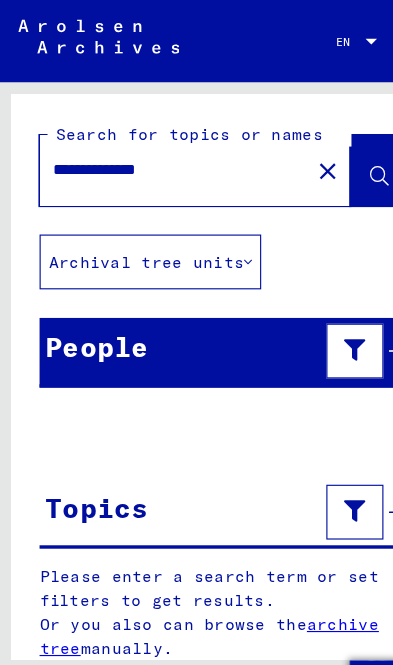 type on "**********" 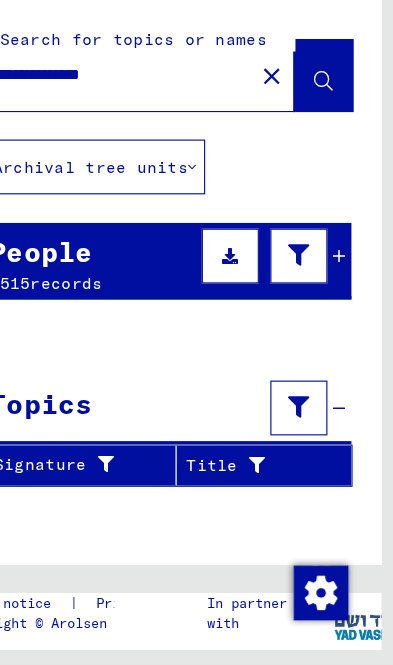 click on "Barend" at bounding box center [271, 476] 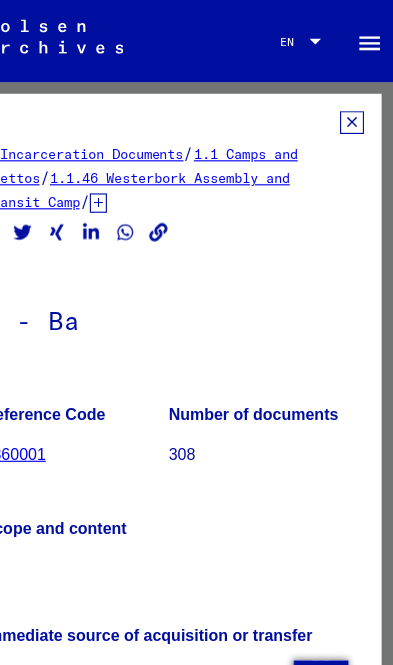 click 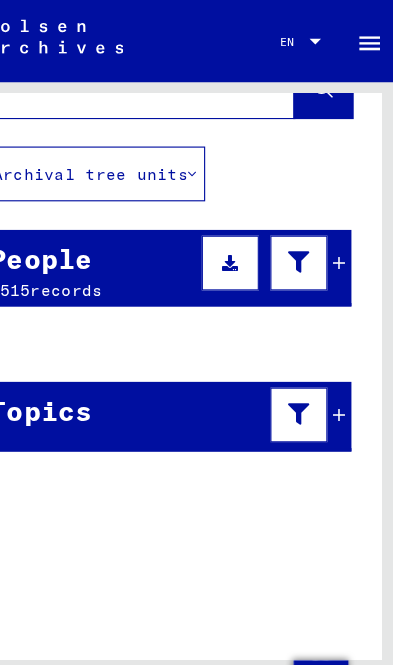 scroll, scrollTop: 76, scrollLeft: 0, axis: vertical 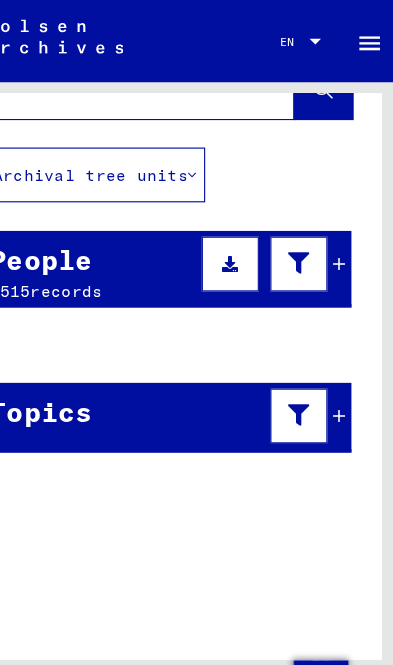 click on "Barend" at bounding box center (271, 450) 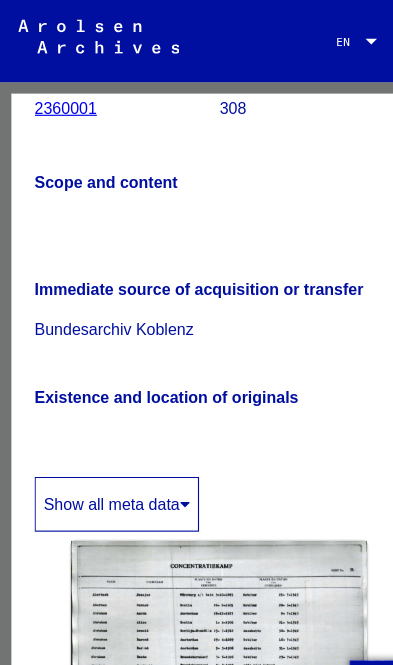 scroll, scrollTop: 547, scrollLeft: -5, axis: both 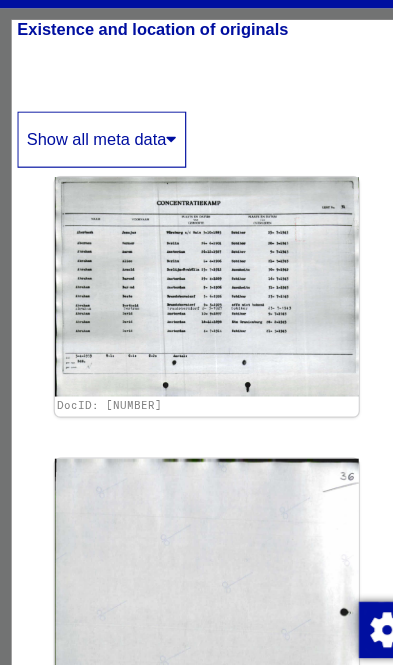 click 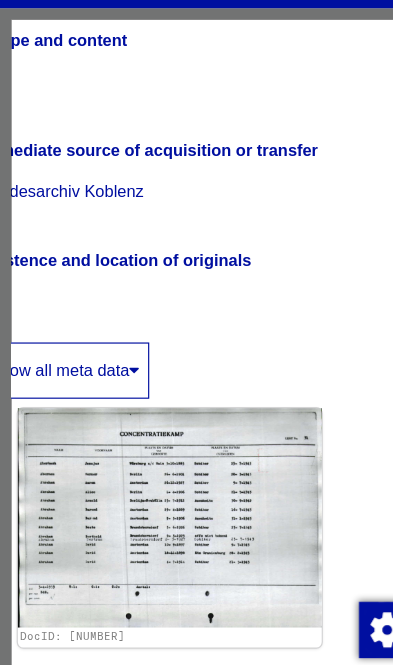 scroll, scrollTop: 363, scrollLeft: 52, axis: both 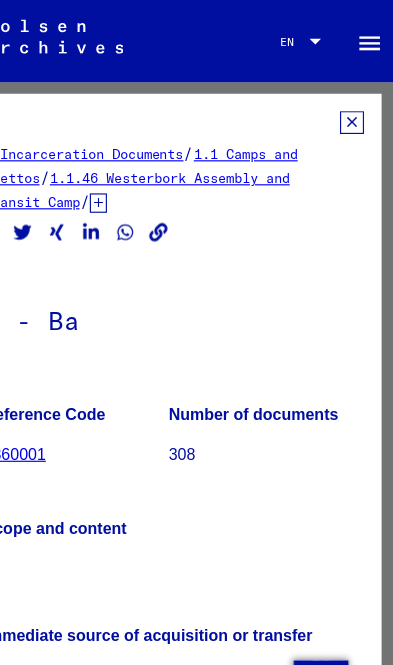 click 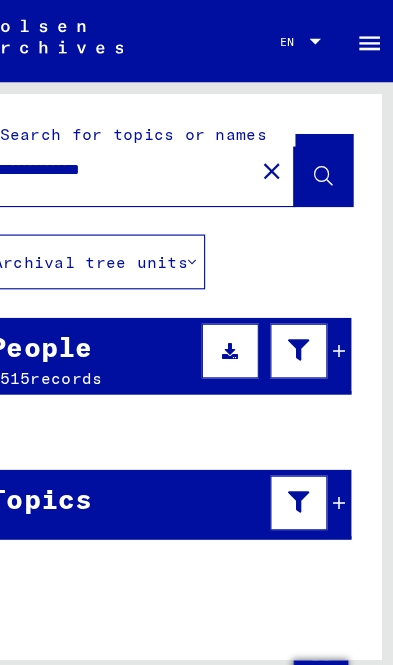 click on "**********" 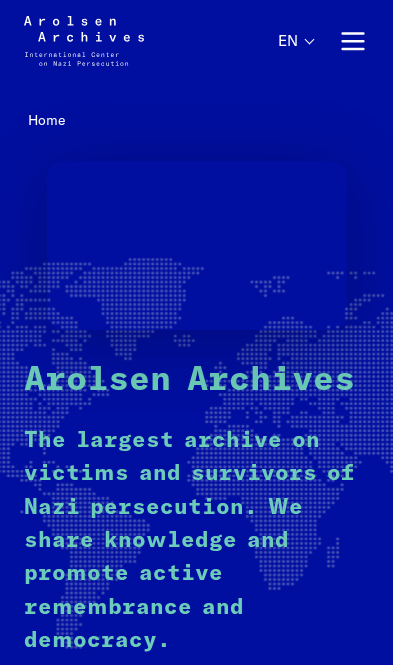 scroll, scrollTop: 0, scrollLeft: 0, axis: both 